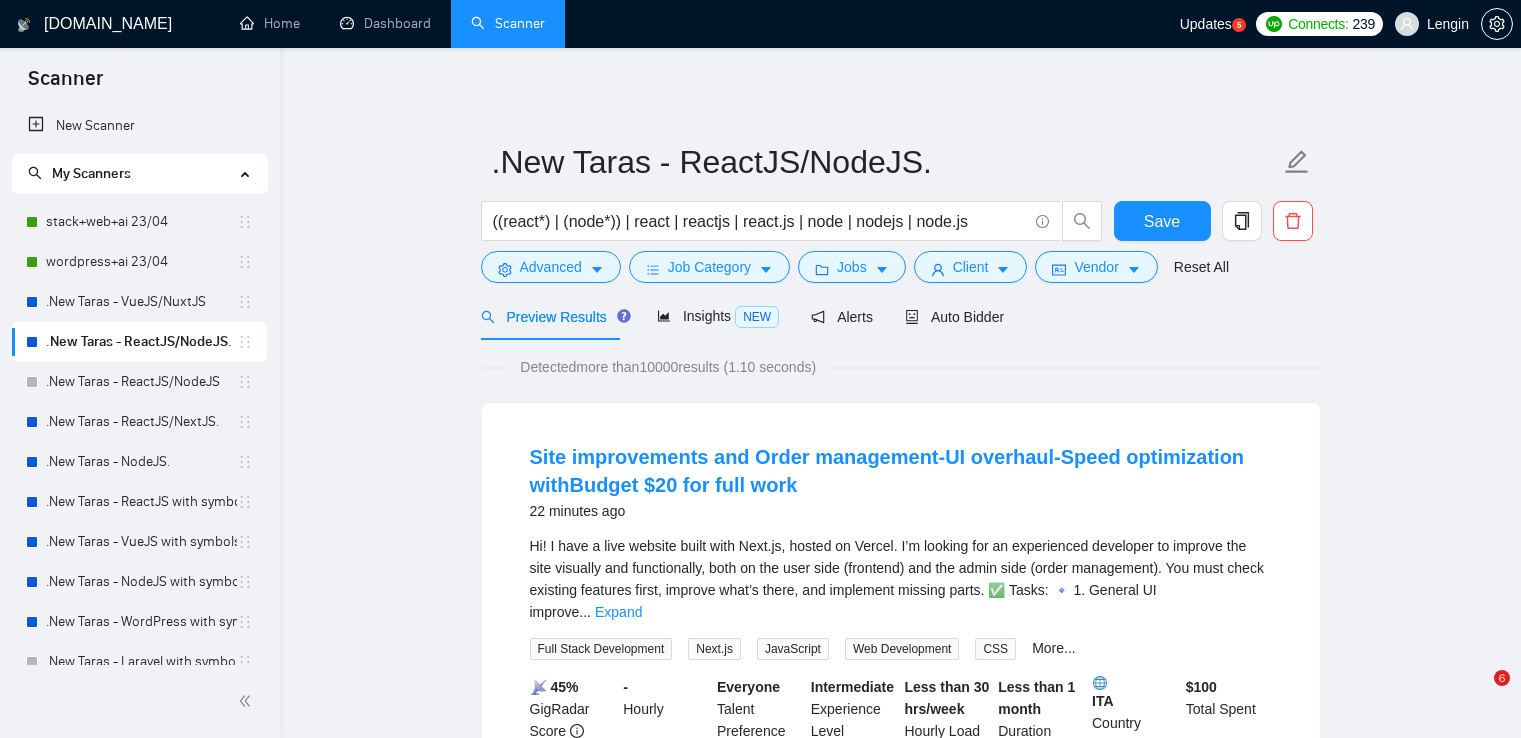 scroll, scrollTop: 0, scrollLeft: 0, axis: both 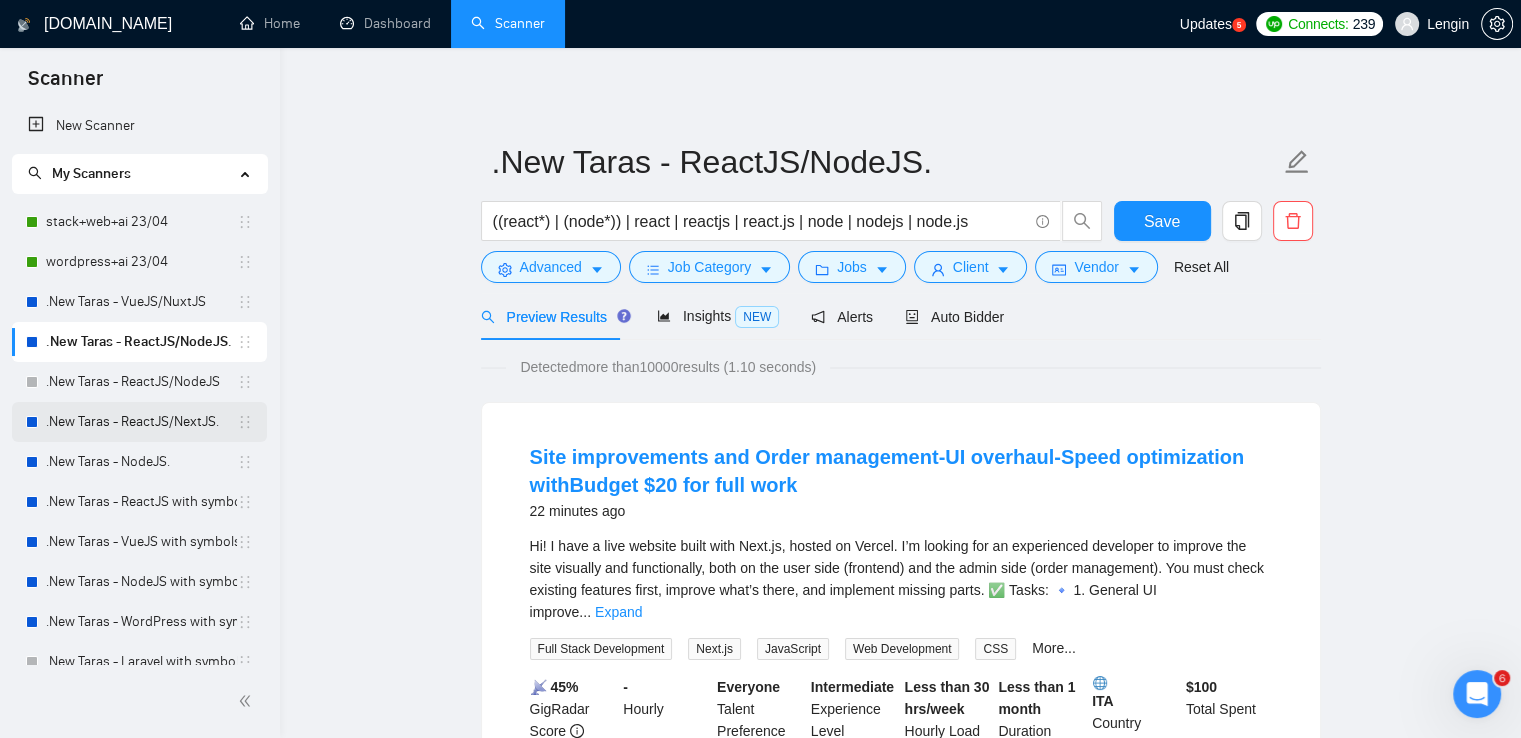 click on ".New Taras - ReactJS/NextJS." at bounding box center (141, 422) 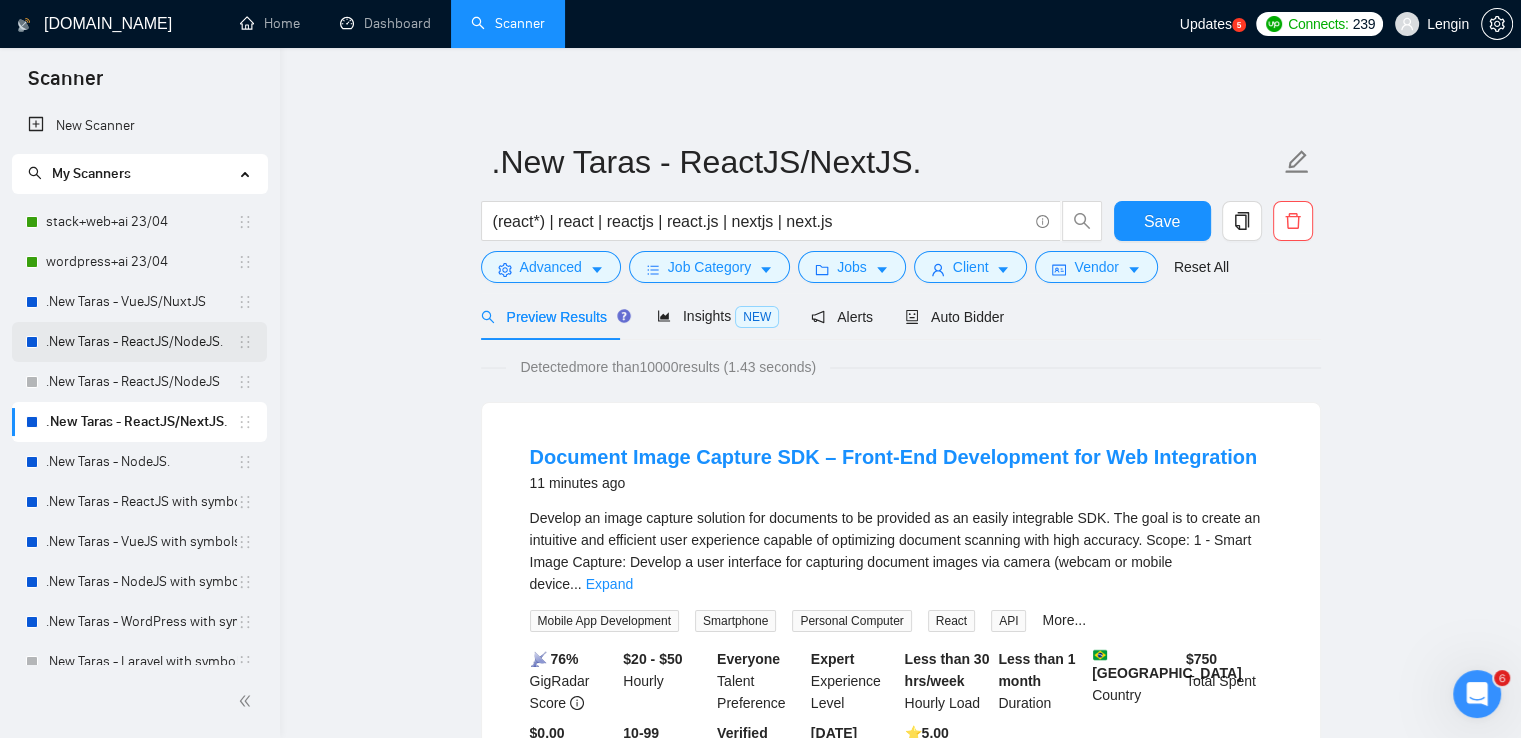 click on ".New Taras - ReactJS/NodeJS." at bounding box center [141, 342] 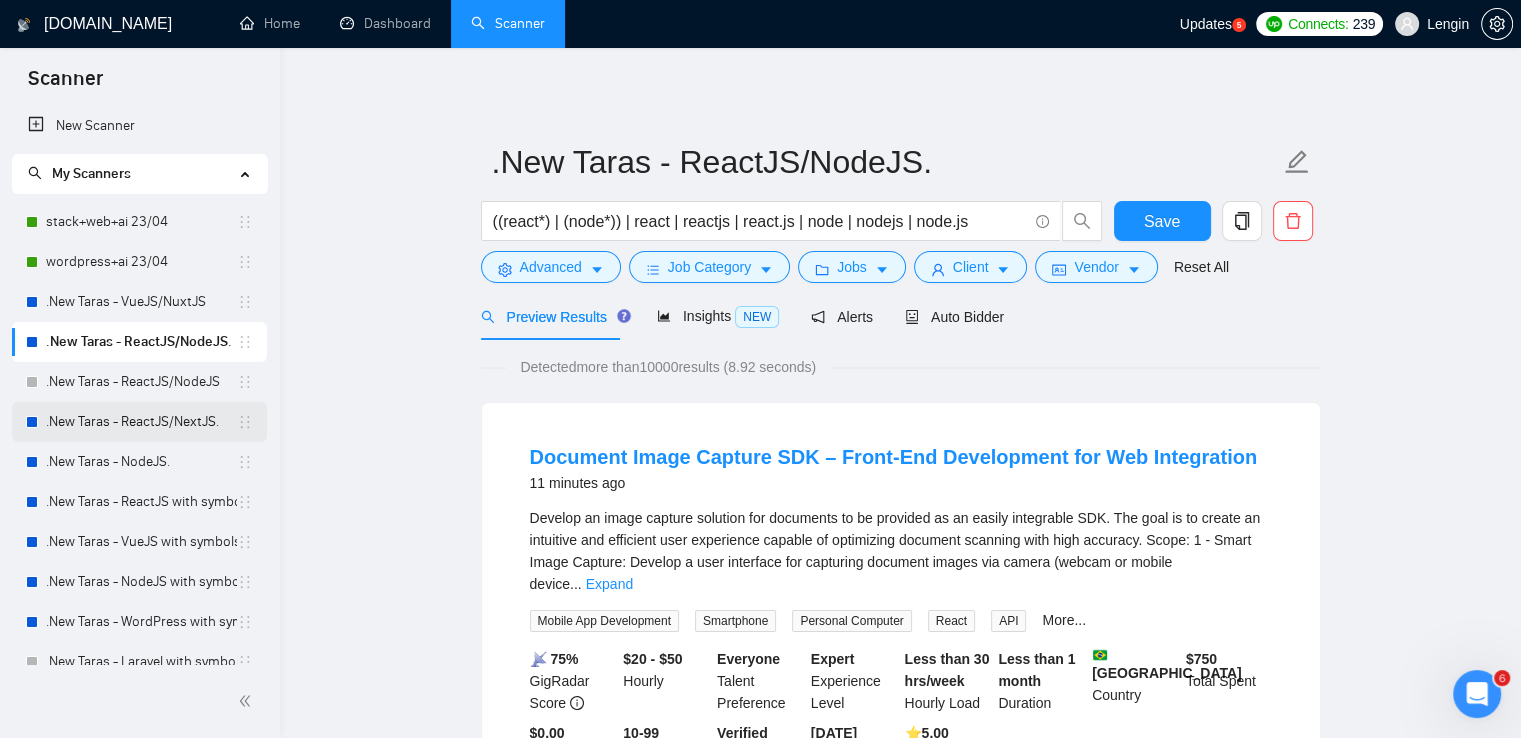 click on ".New Taras - ReactJS/NextJS." at bounding box center (141, 422) 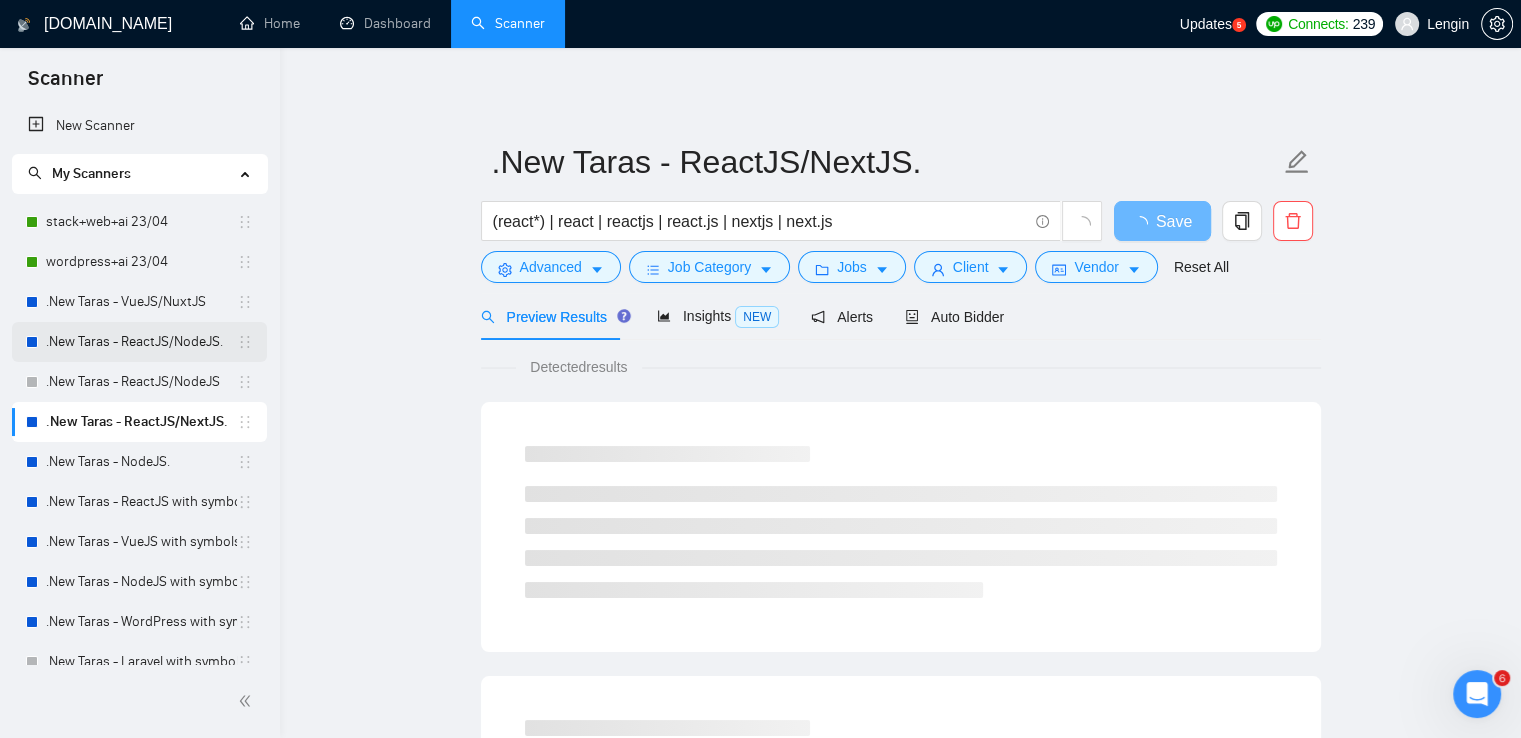 click on ".New Taras - ReactJS/NodeJS." at bounding box center (141, 342) 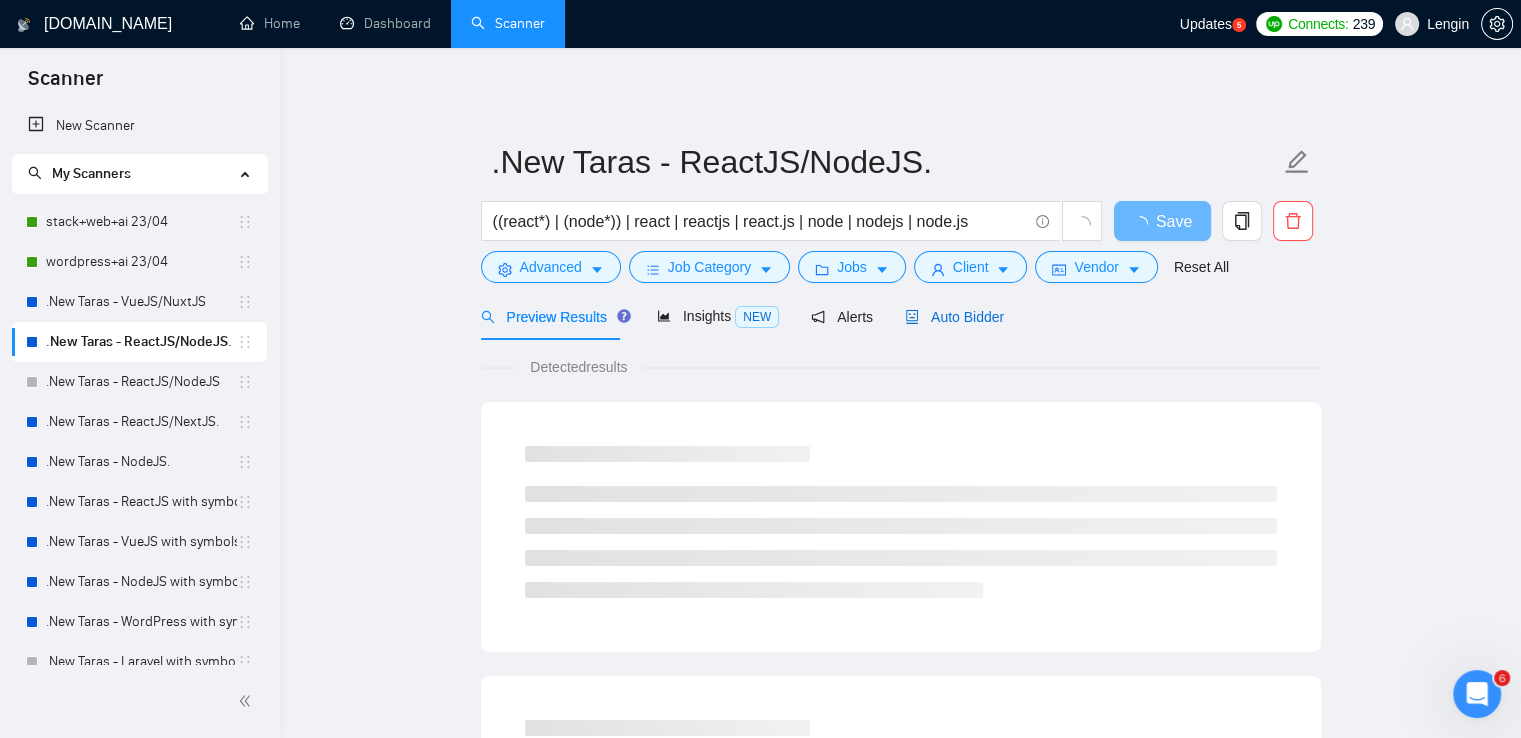 click on "Auto Bidder" at bounding box center (954, 317) 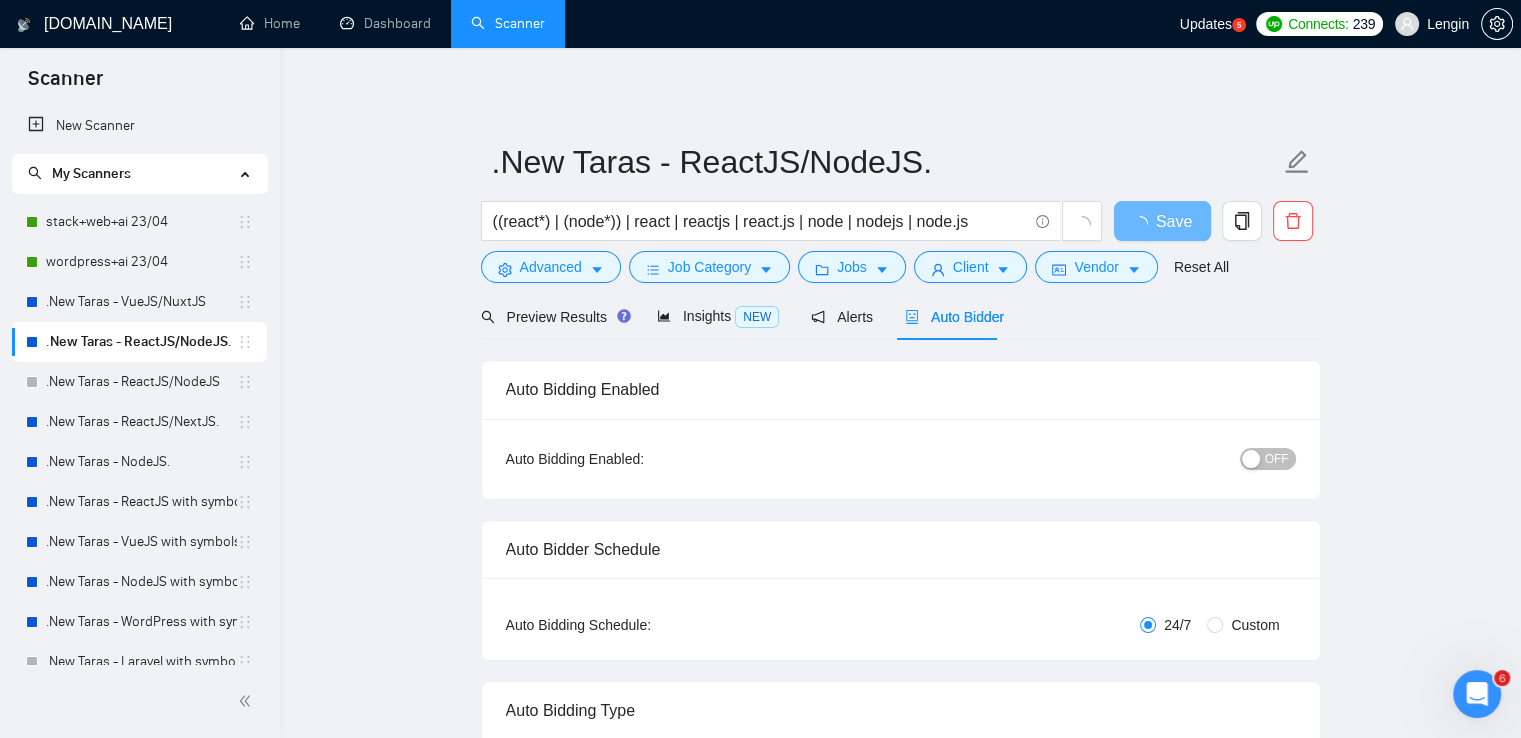 type 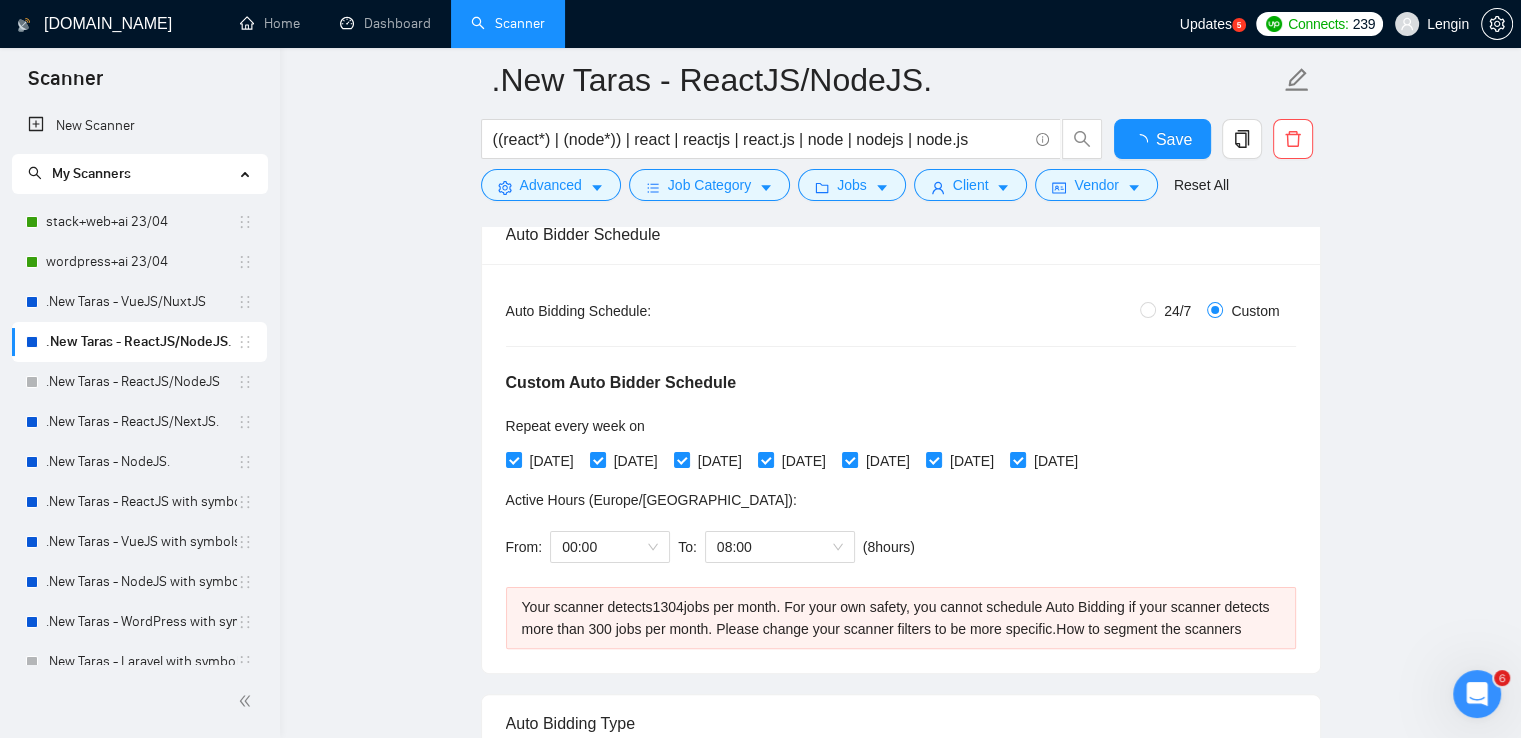 type 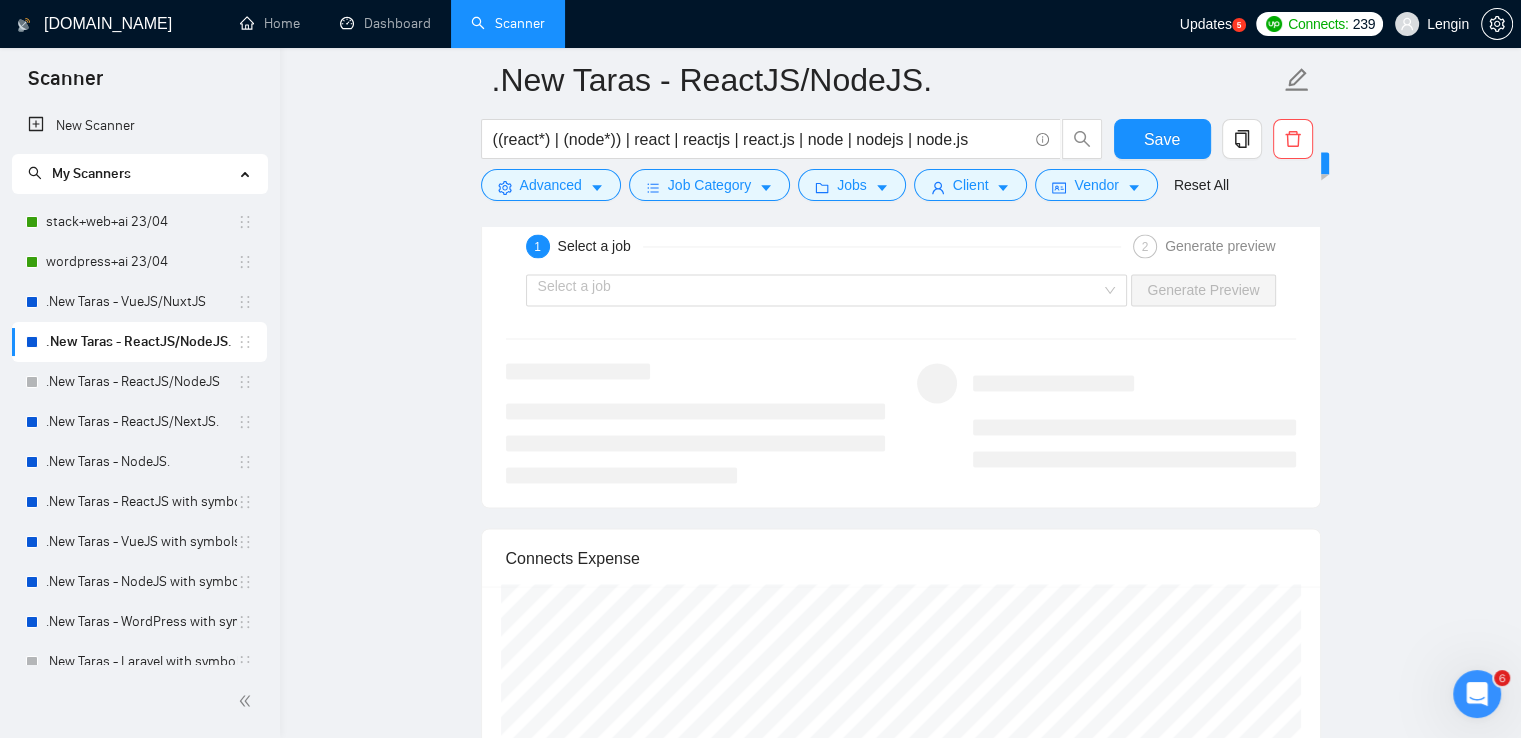 scroll, scrollTop: 3299, scrollLeft: 0, axis: vertical 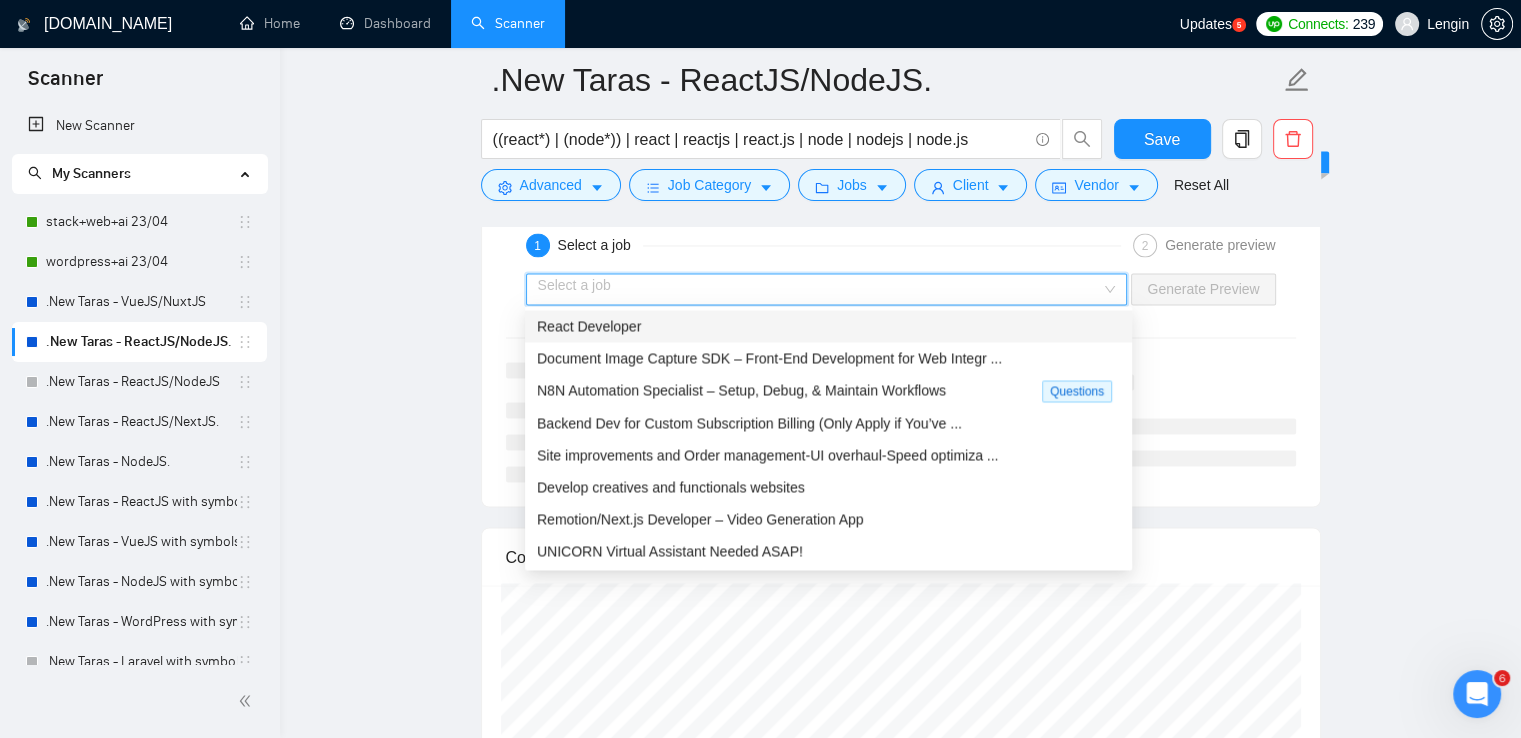 click at bounding box center [820, 289] 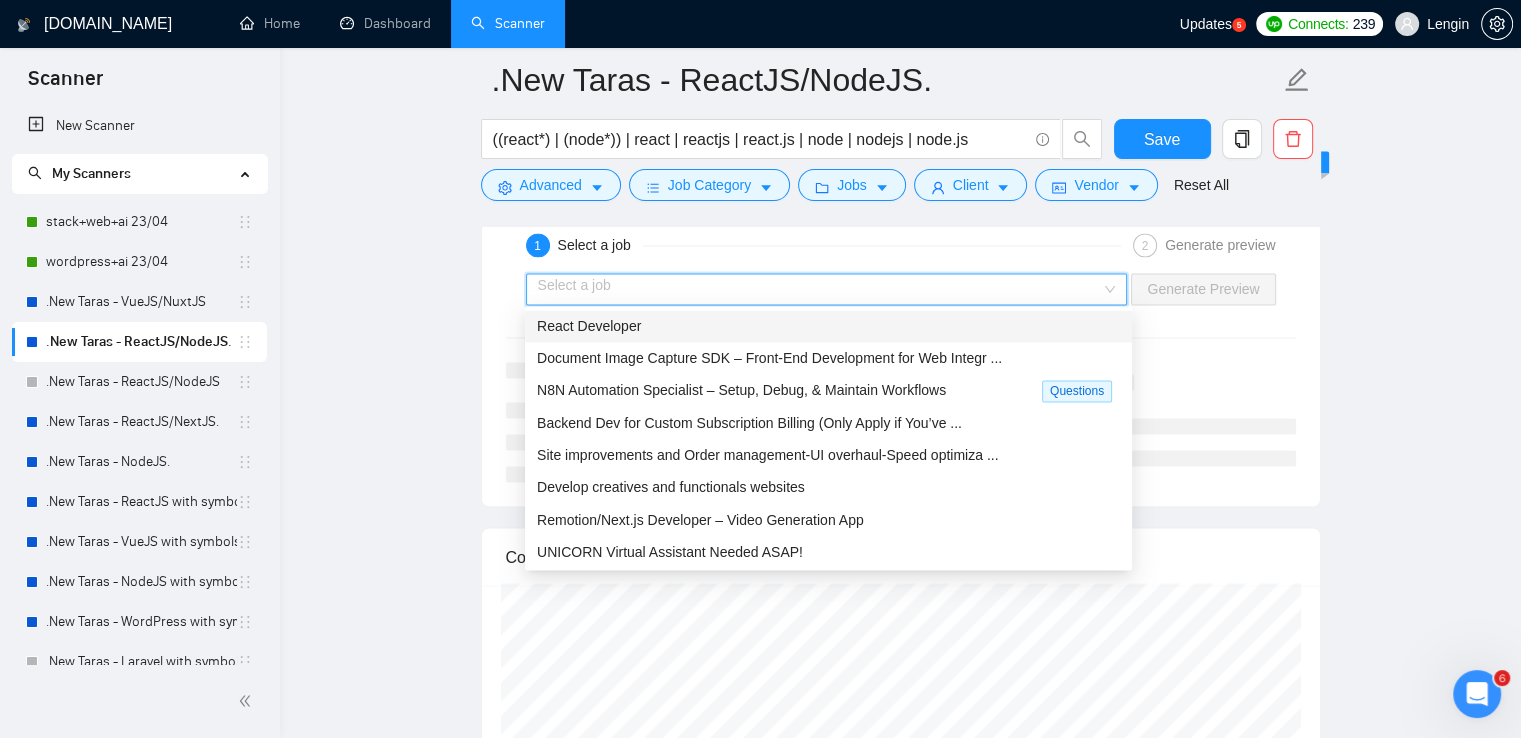 click on "React Developer" at bounding box center [828, 326] 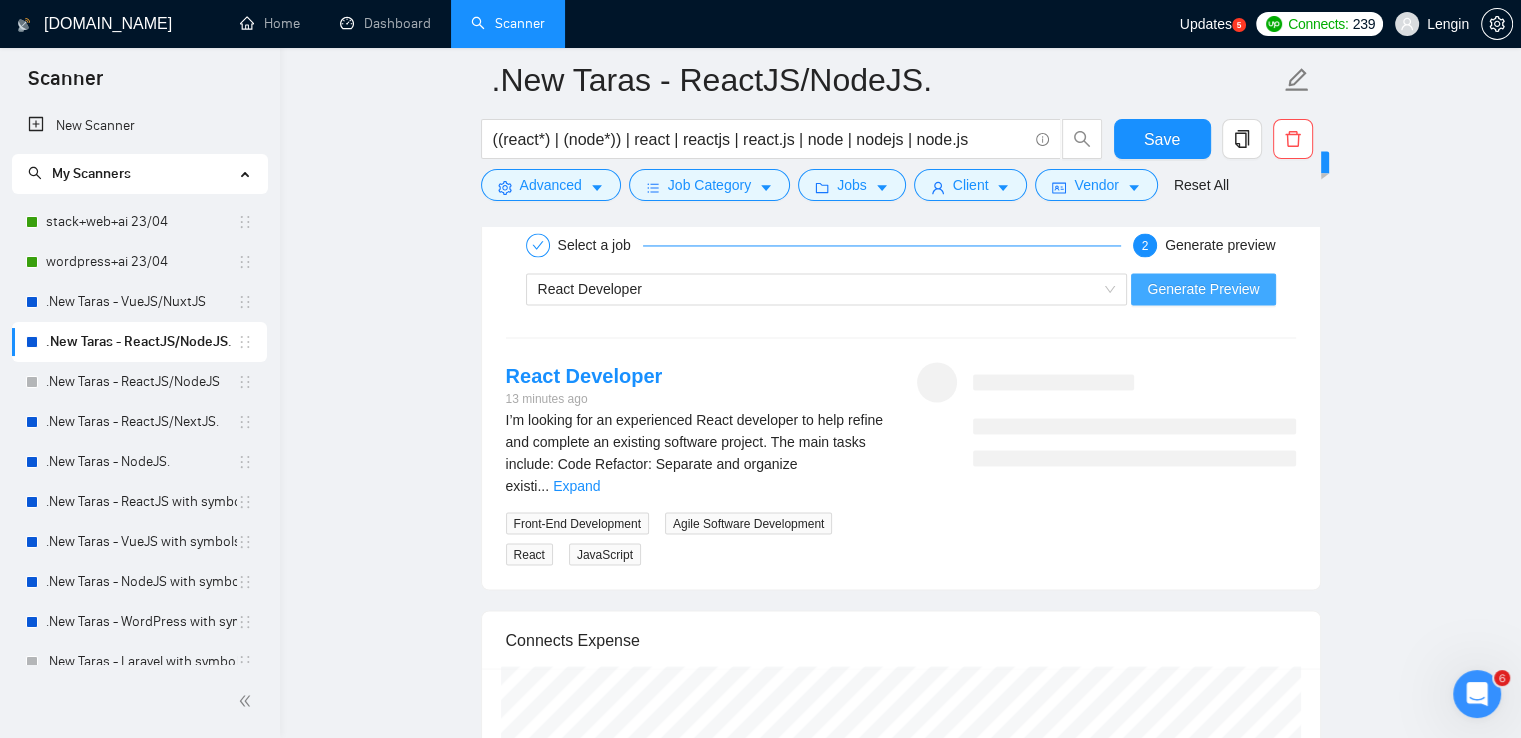 click on "Generate Preview" at bounding box center [1203, 289] 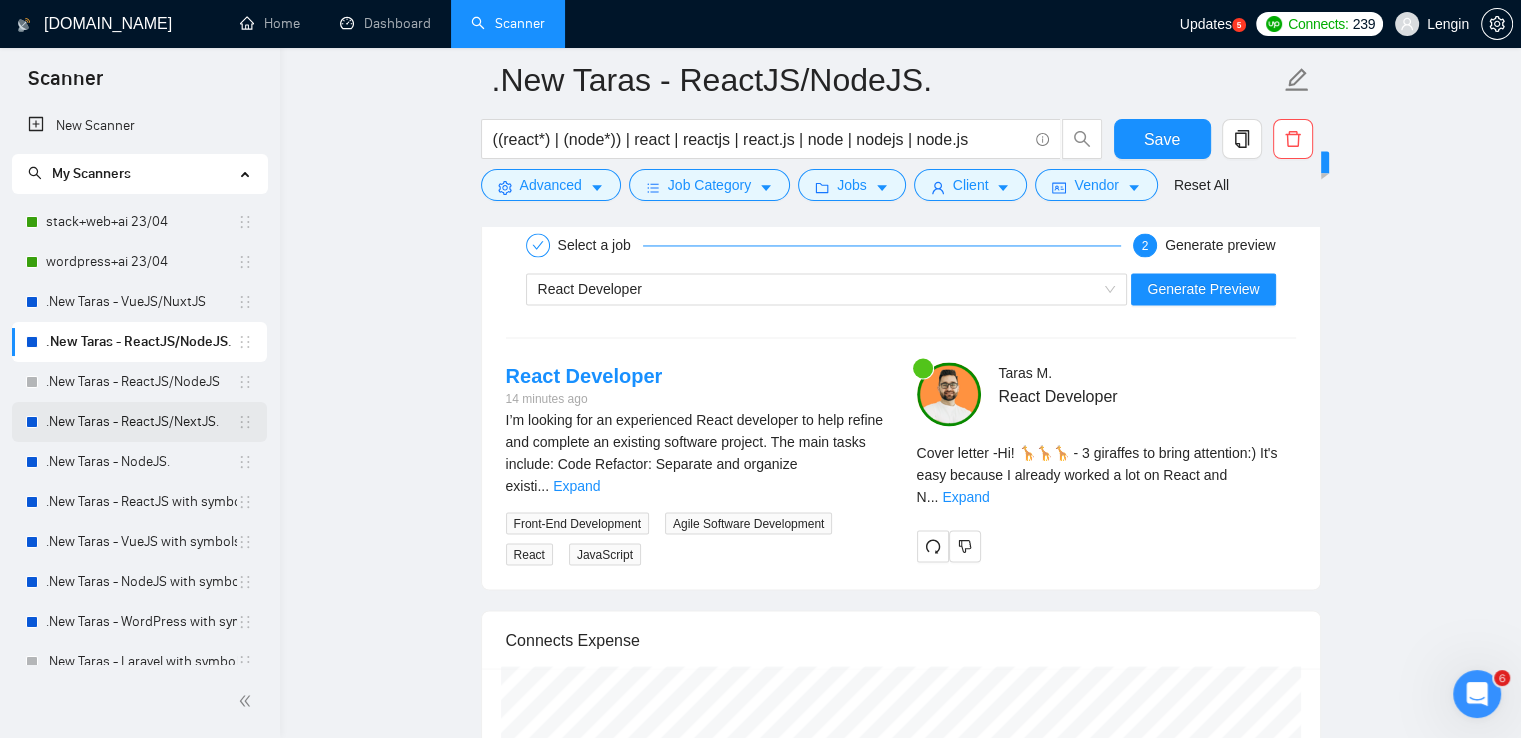 click on ".New Taras - ReactJS/NextJS." at bounding box center (141, 422) 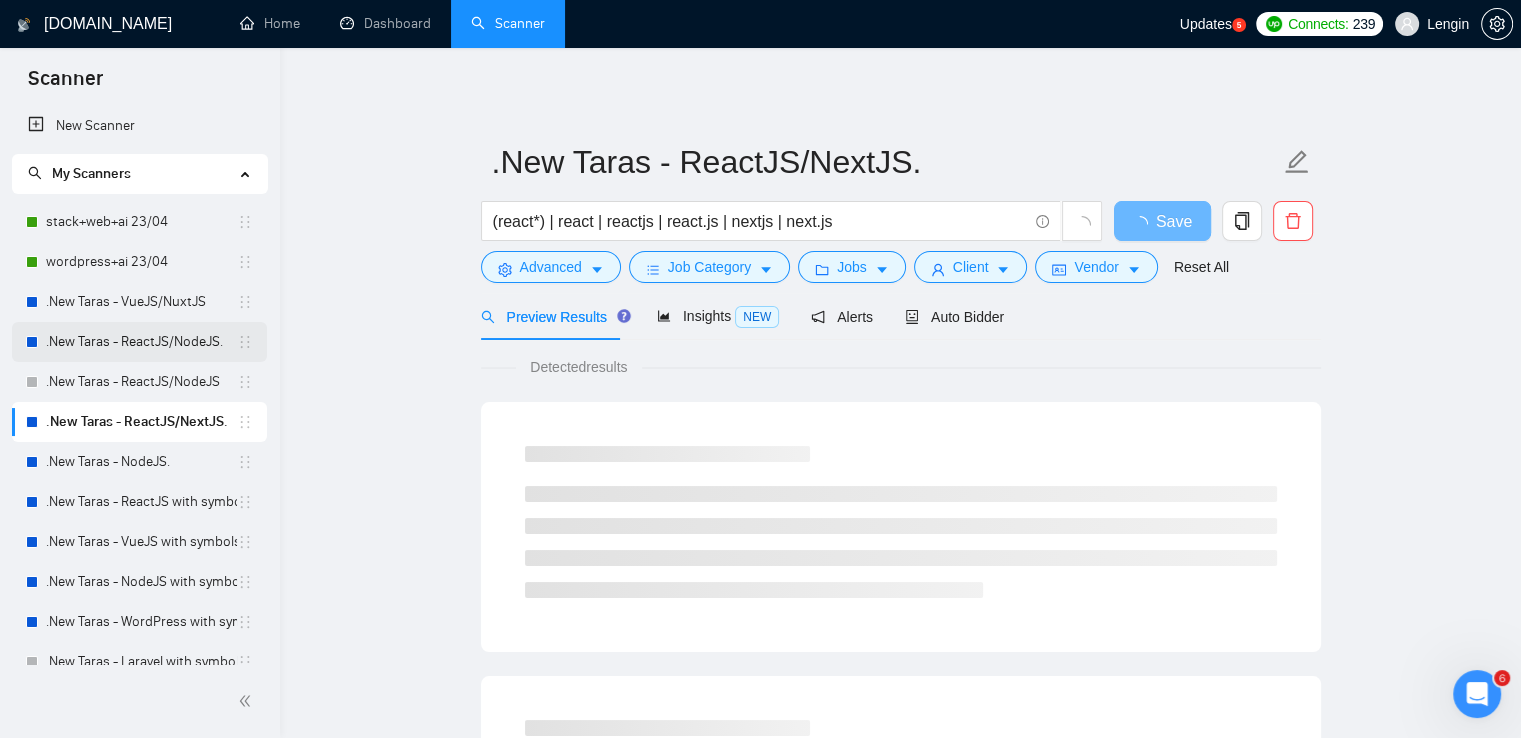 click on ".New Taras - ReactJS/NodeJS." at bounding box center (141, 342) 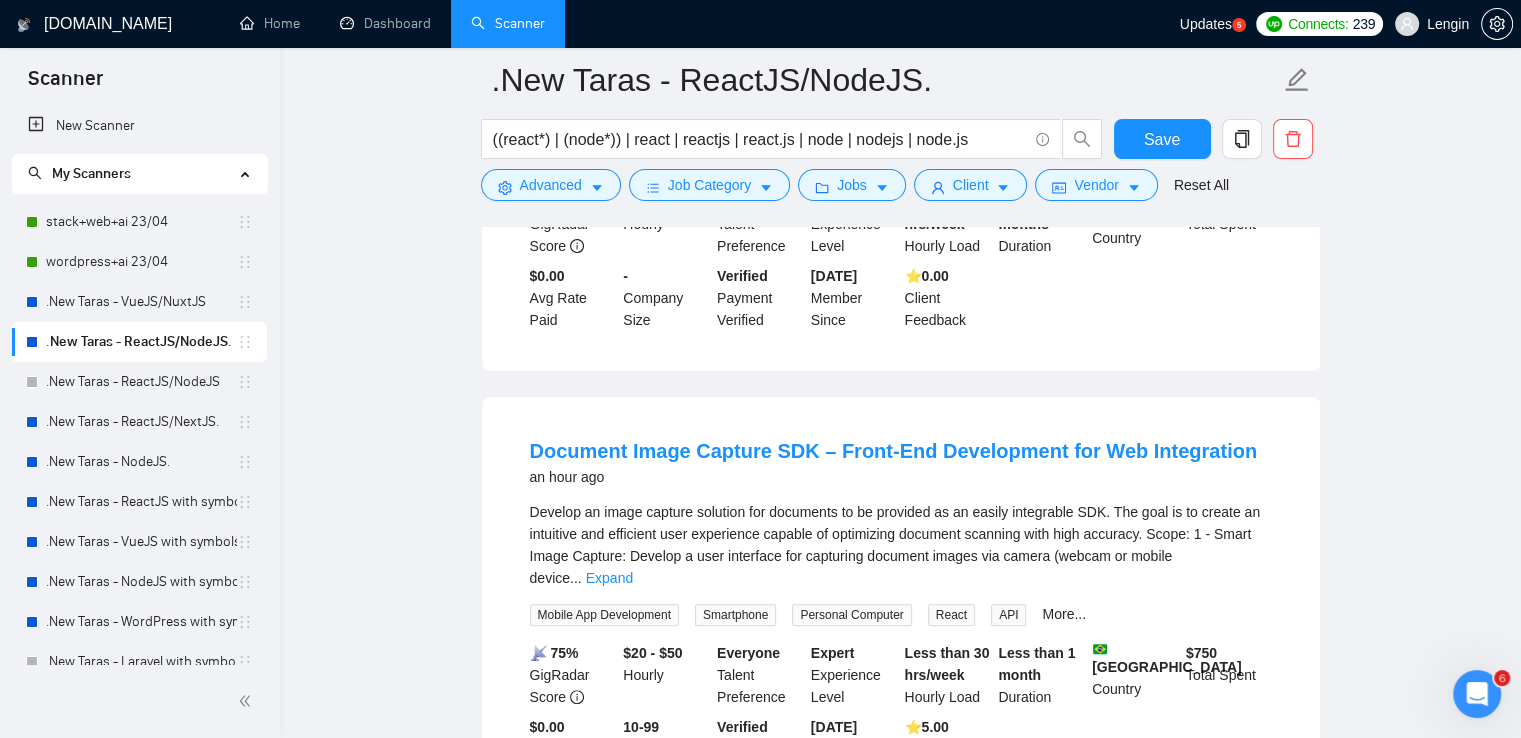 scroll, scrollTop: 0, scrollLeft: 0, axis: both 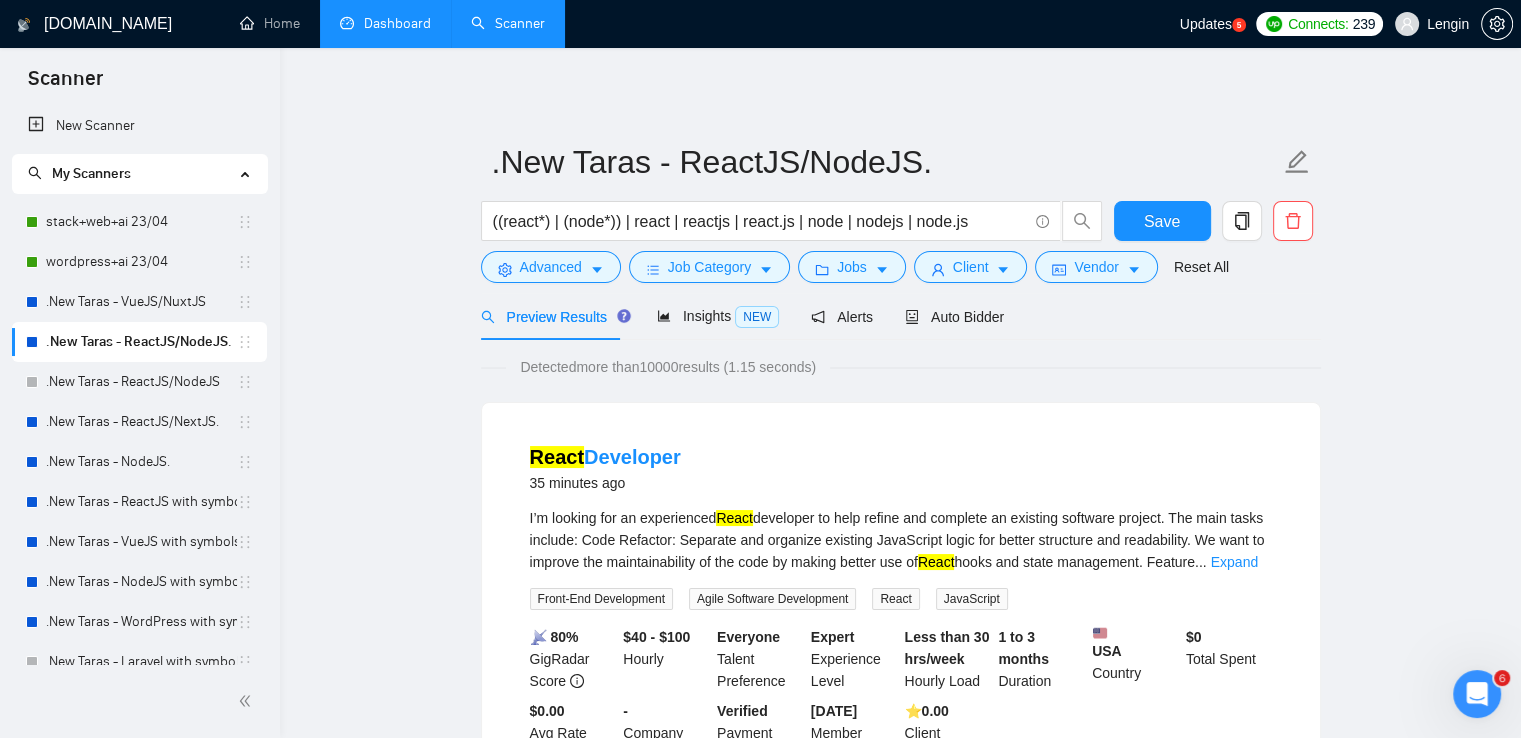 click on "Dashboard" at bounding box center (385, 23) 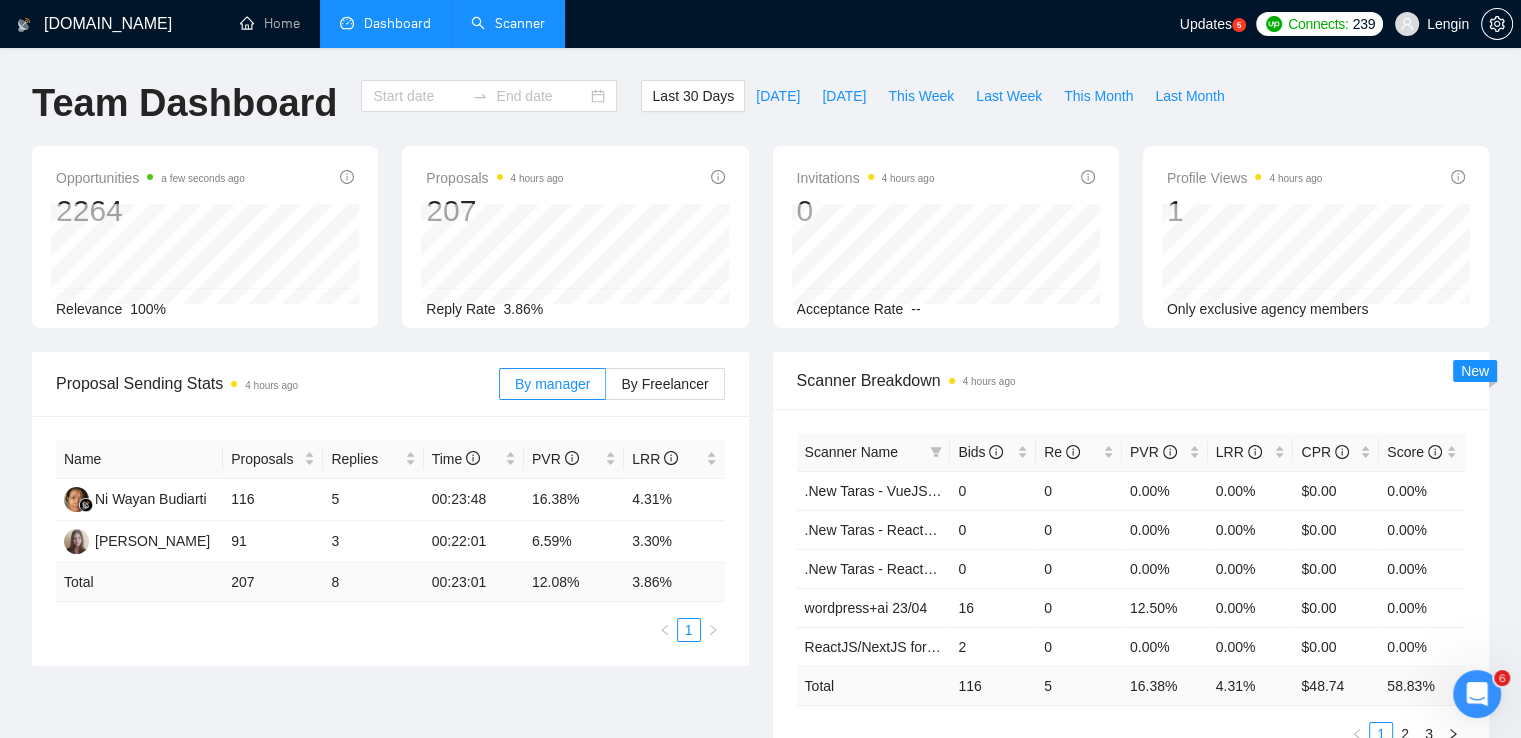type on "[DATE]" 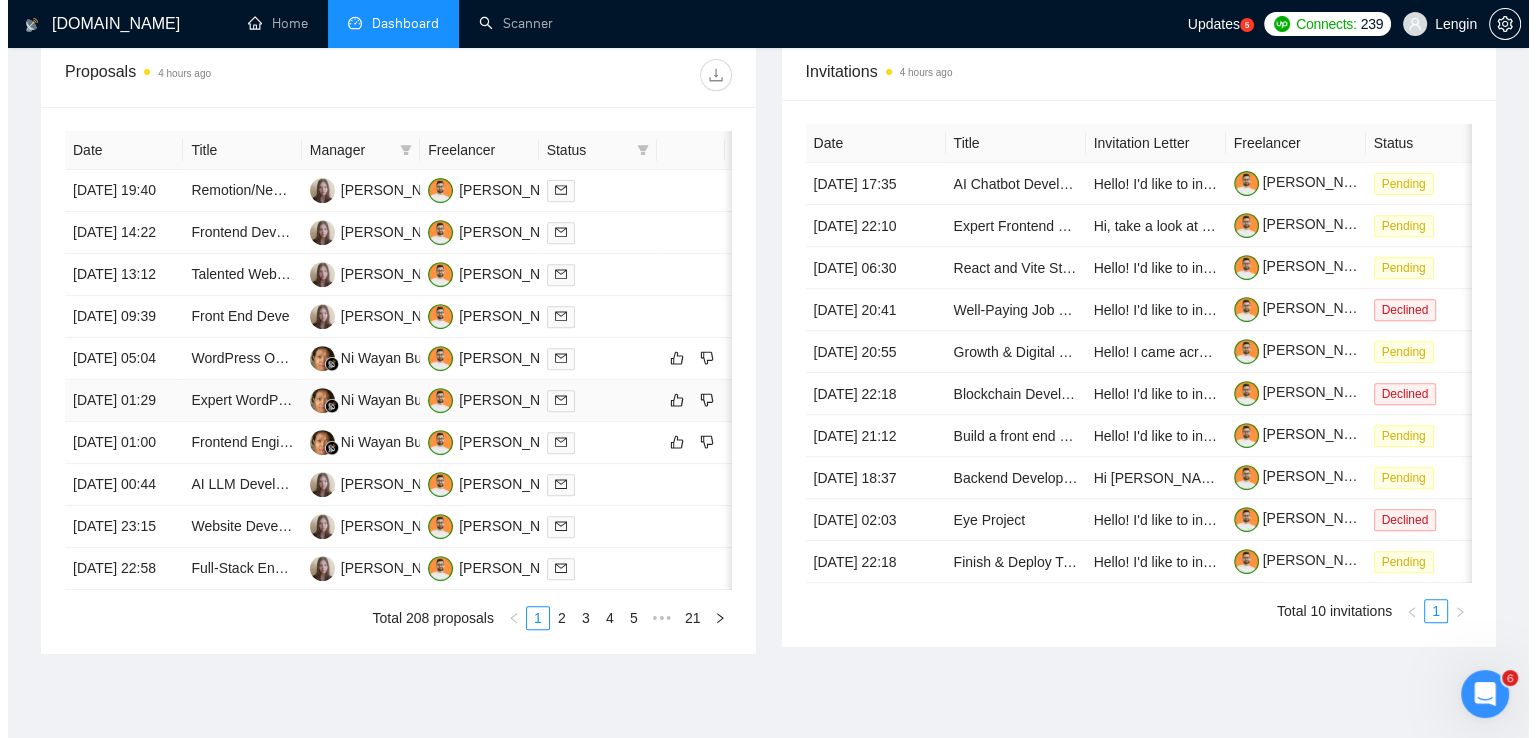 scroll, scrollTop: 752, scrollLeft: 0, axis: vertical 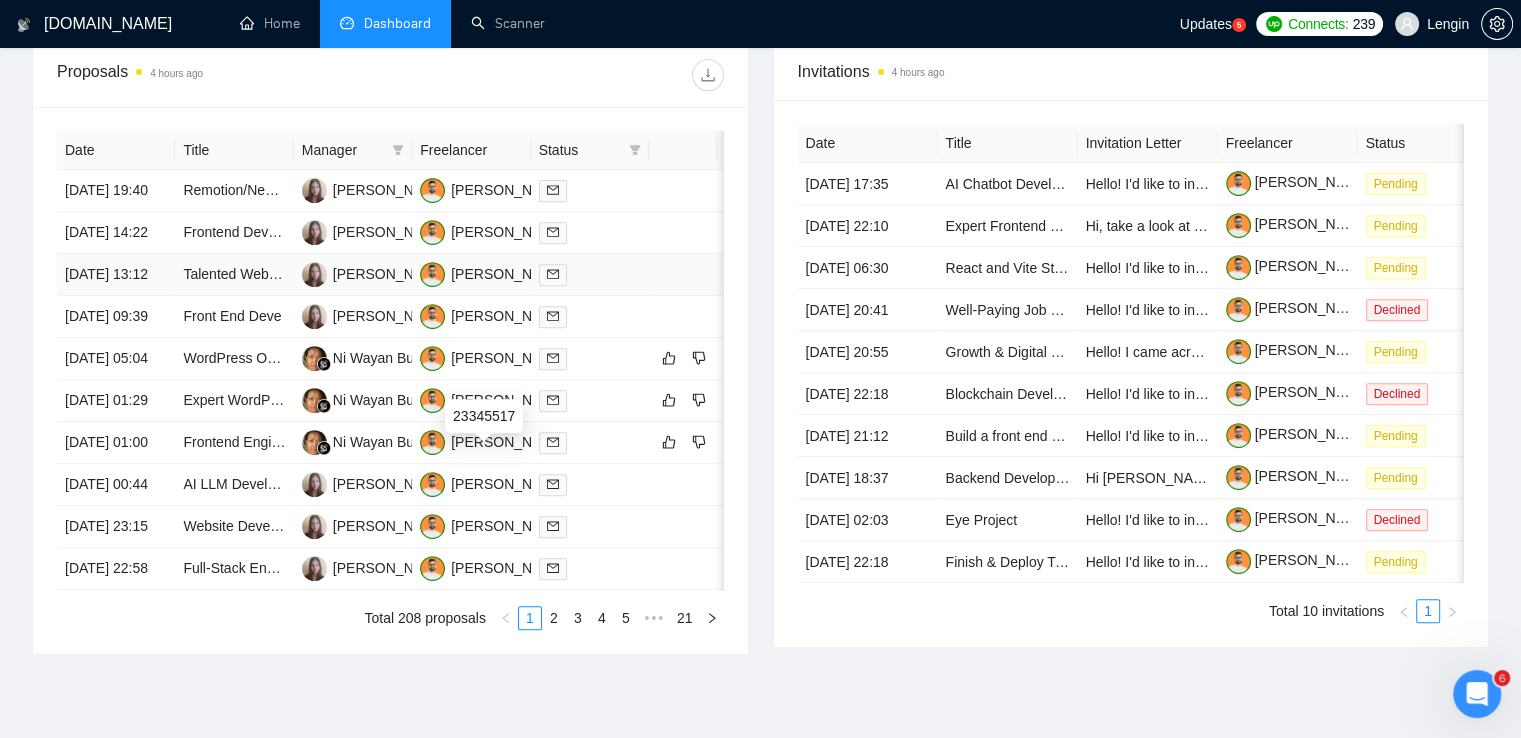 click on "Talented Web Designers & Developers Needed for New Dating Platform (Full Project Build)" at bounding box center (234, 275) 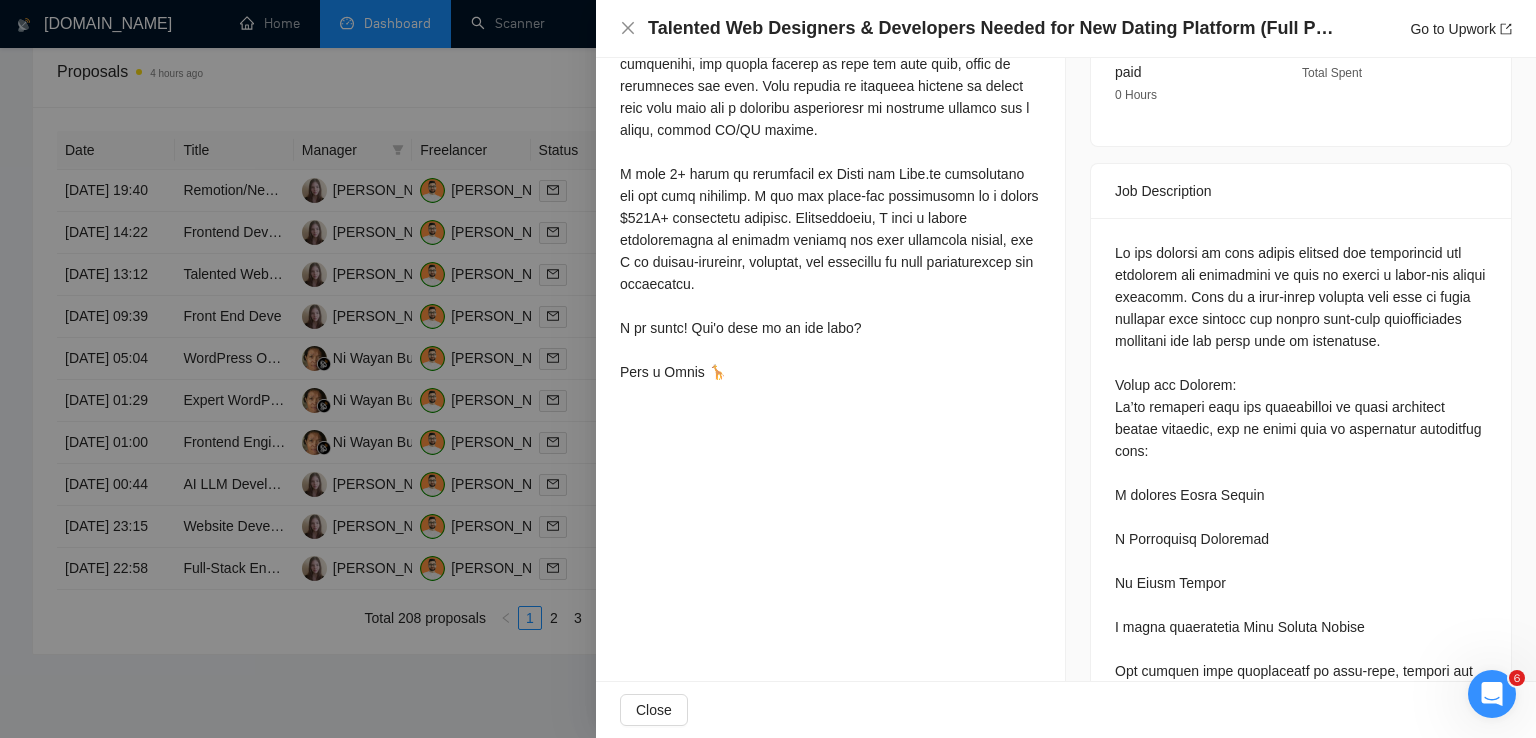 scroll, scrollTop: 710, scrollLeft: 0, axis: vertical 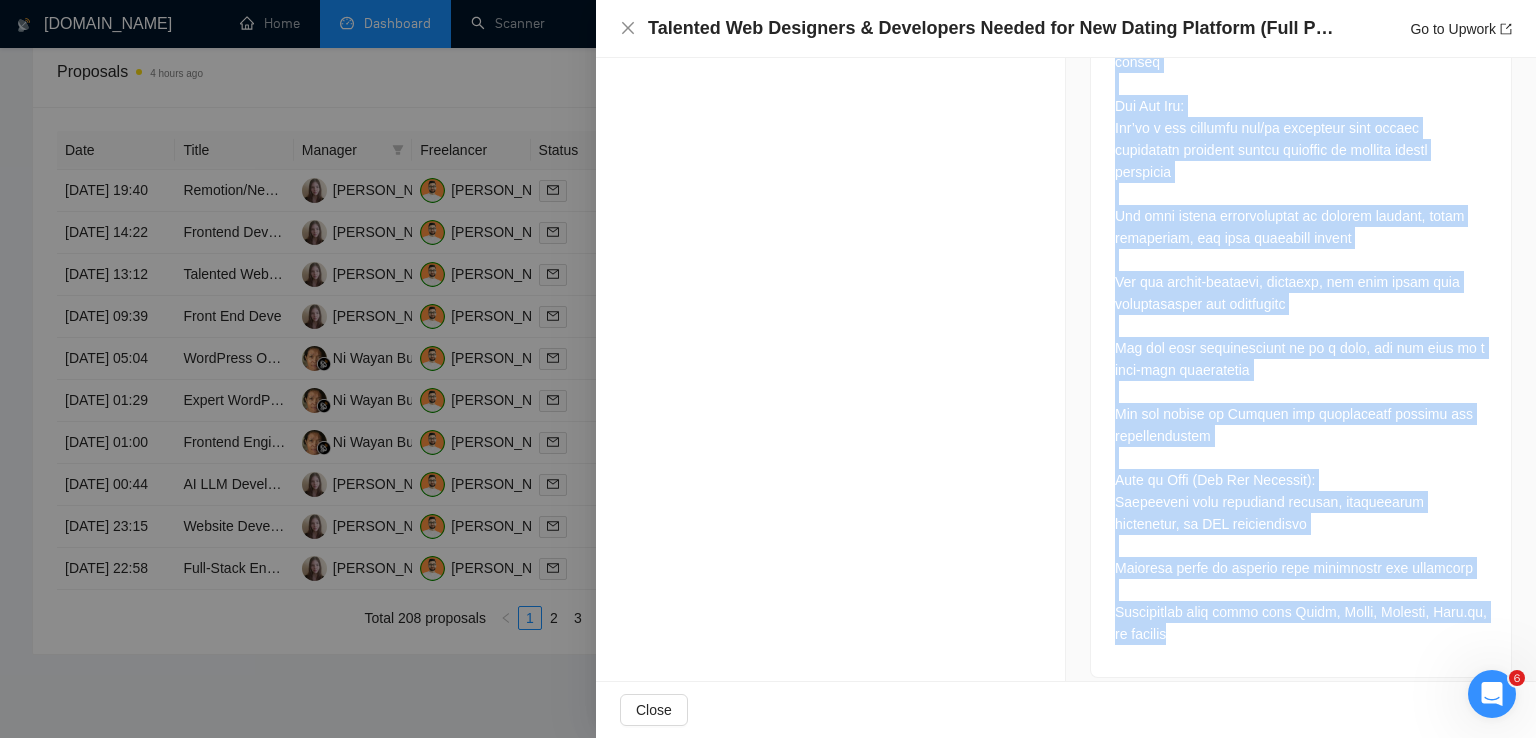 drag, startPoint x: 1108, startPoint y: 222, endPoint x: 1202, endPoint y: 611, distance: 400.1962 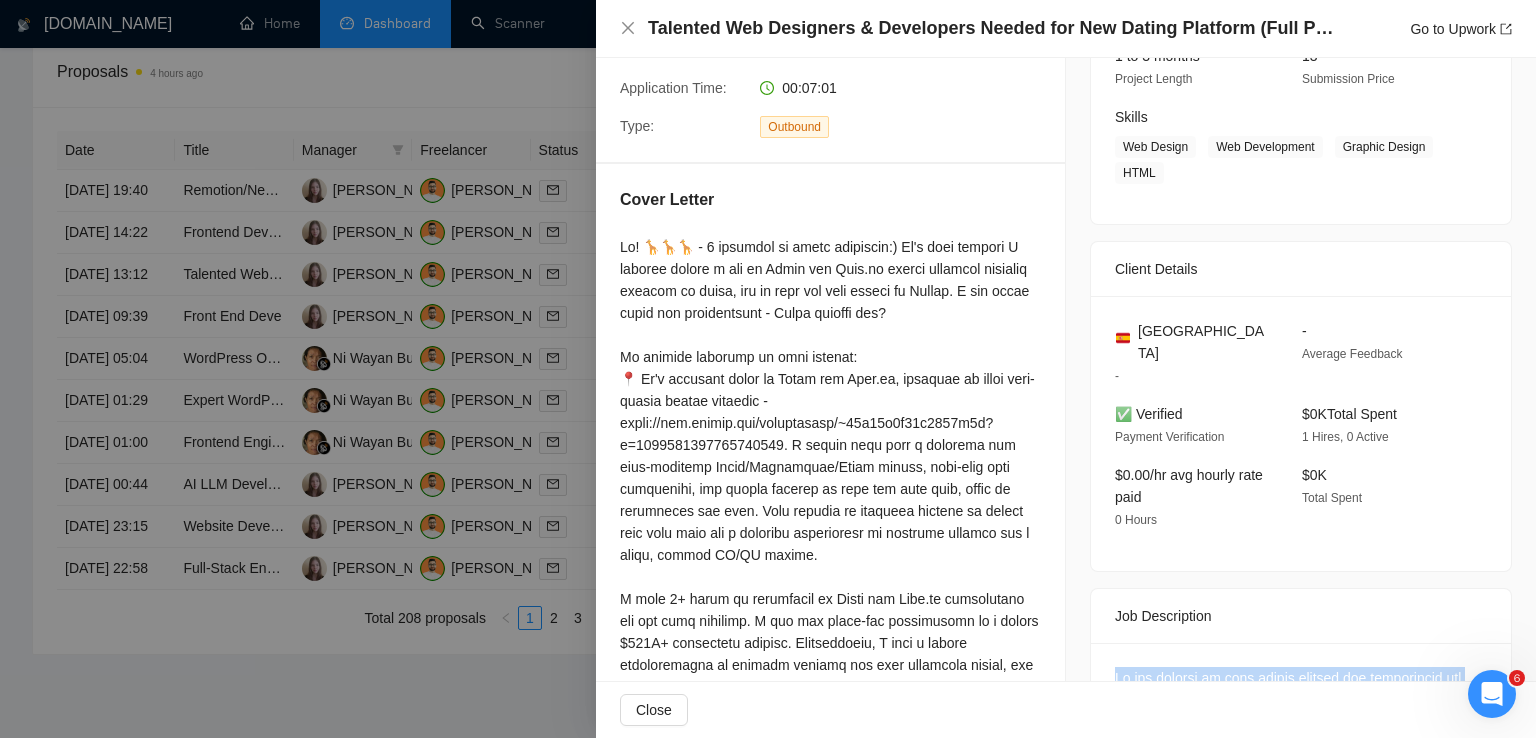 scroll, scrollTop: 283, scrollLeft: 0, axis: vertical 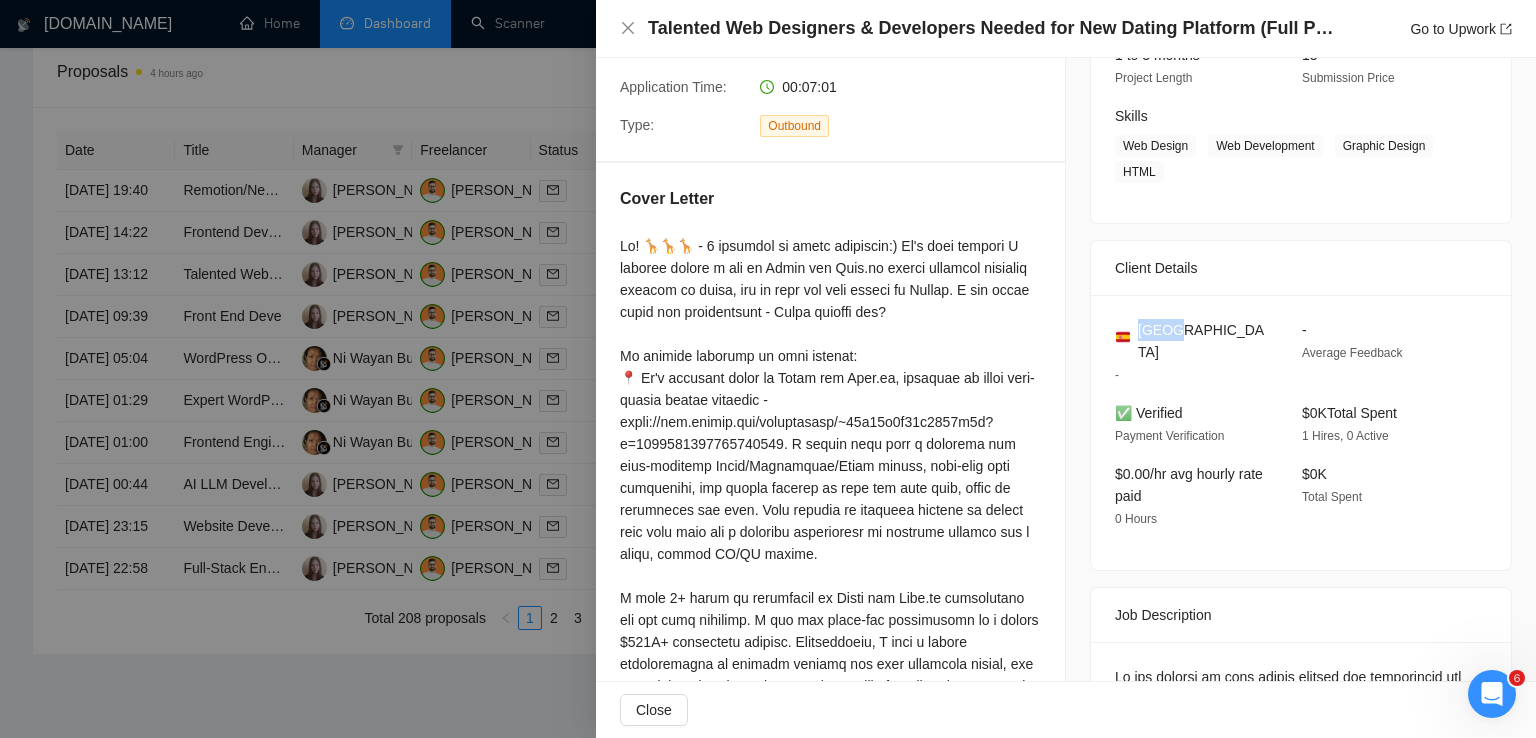 drag, startPoint x: 1176, startPoint y: 330, endPoint x: 1134, endPoint y: 332, distance: 42.047592 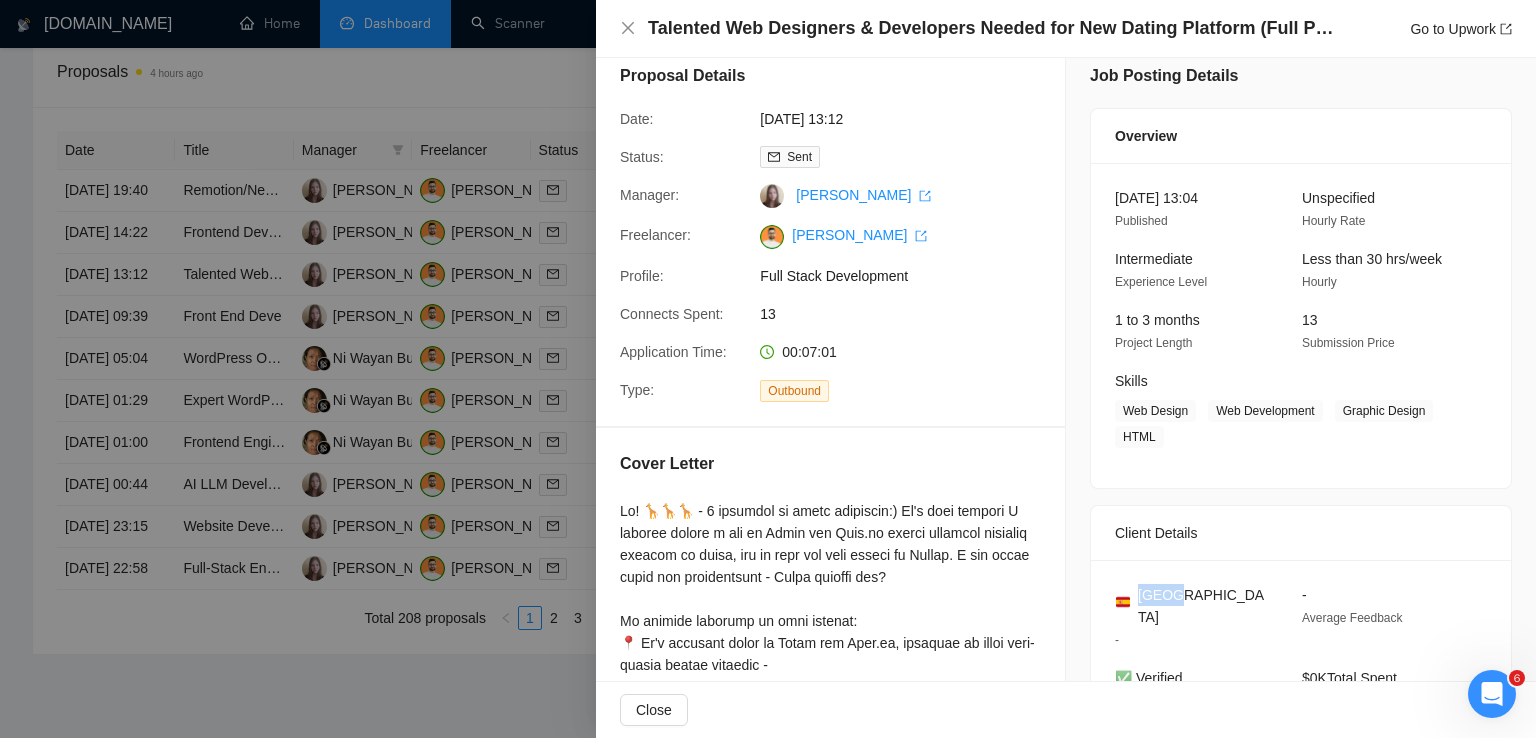 scroll, scrollTop: 16, scrollLeft: 0, axis: vertical 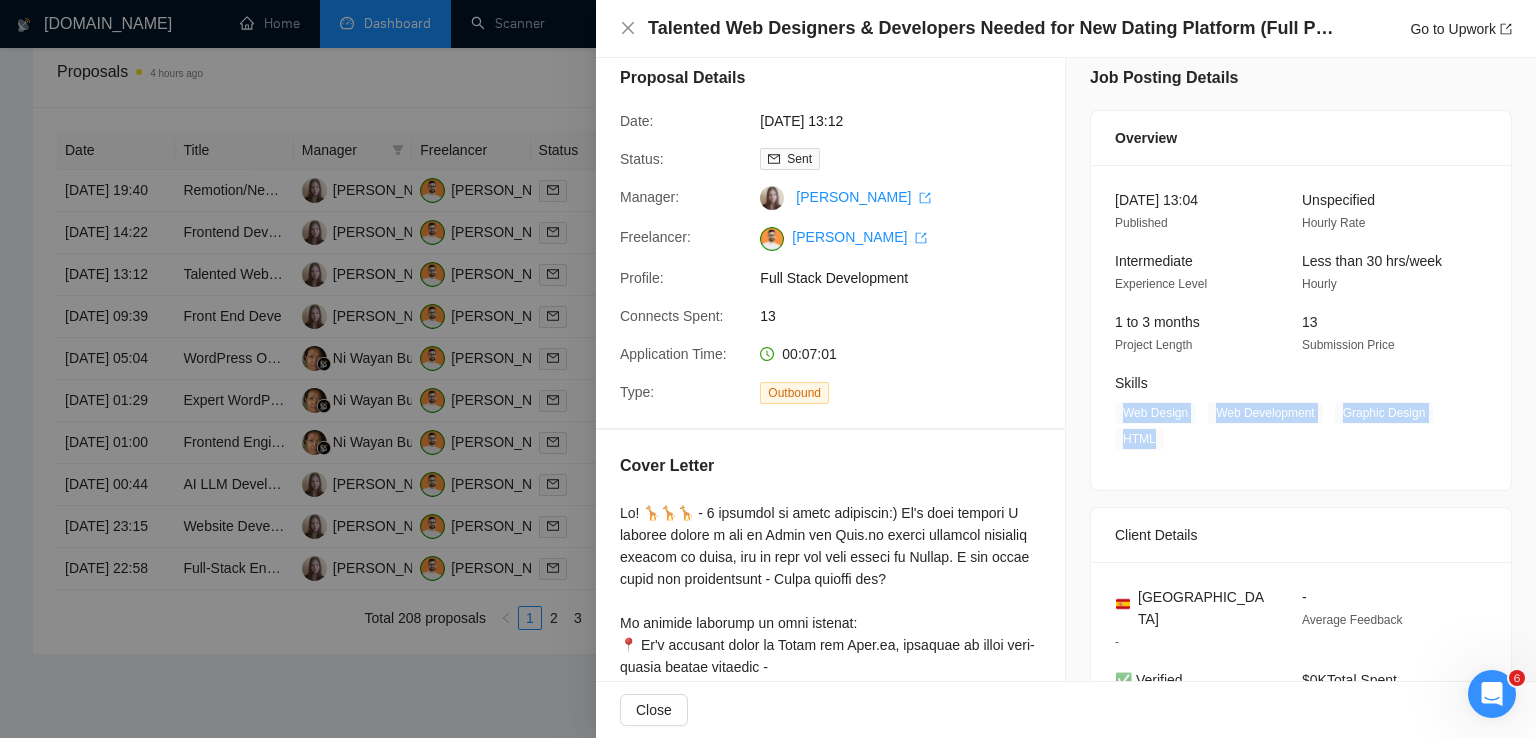 drag, startPoint x: 1146, startPoint y: 441, endPoint x: 1112, endPoint y: 420, distance: 39.962482 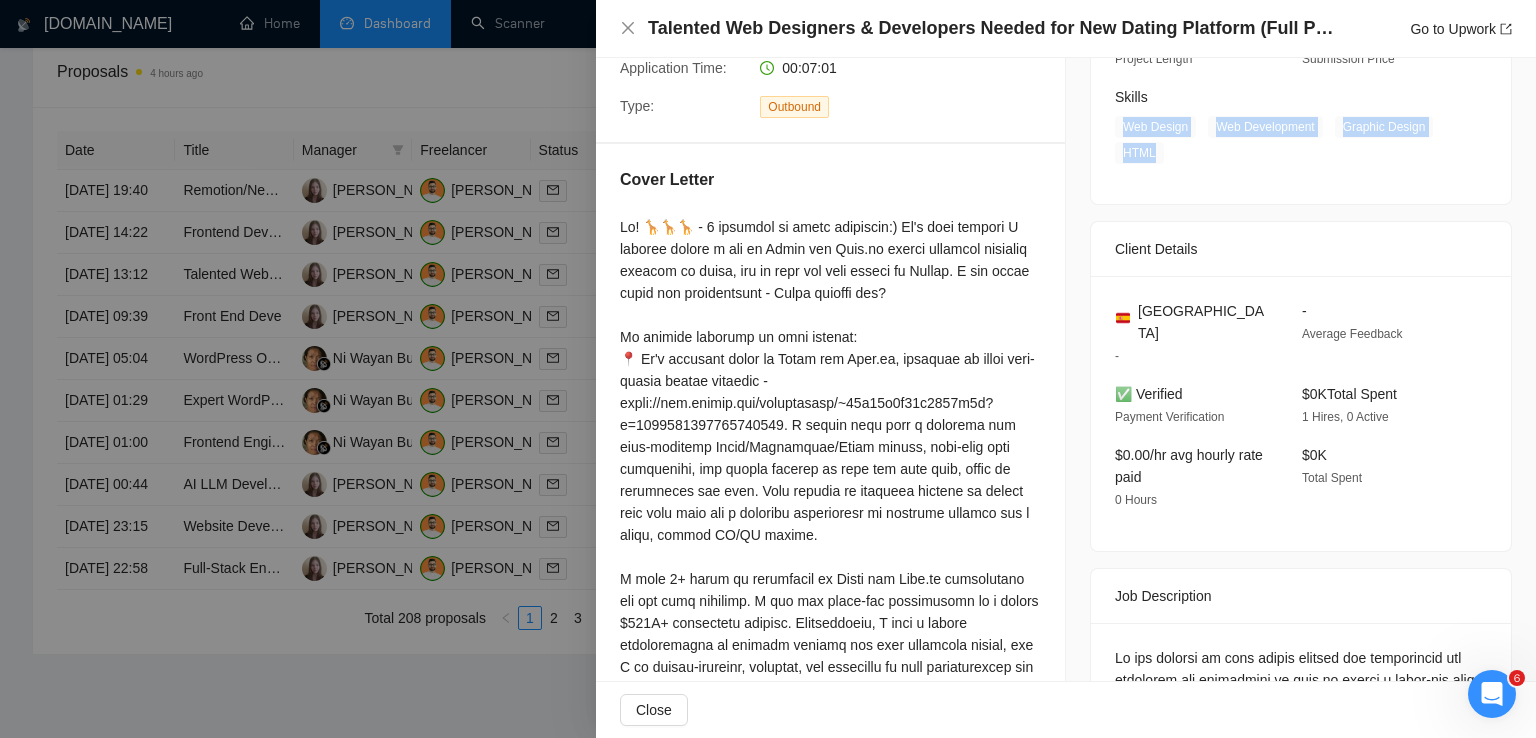 scroll, scrollTop: 318, scrollLeft: 0, axis: vertical 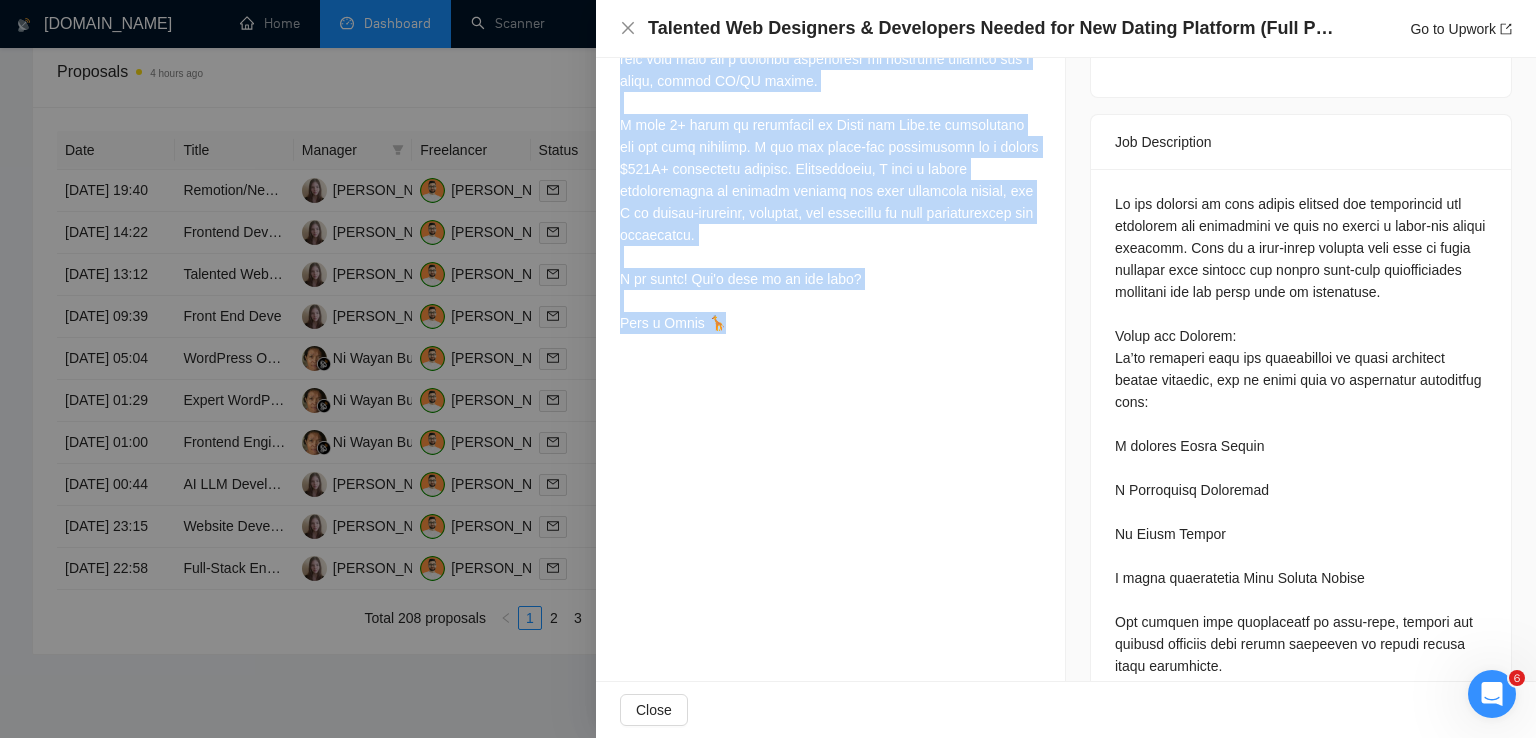 drag, startPoint x: 618, startPoint y: 213, endPoint x: 713, endPoint y: 329, distance: 149.93666 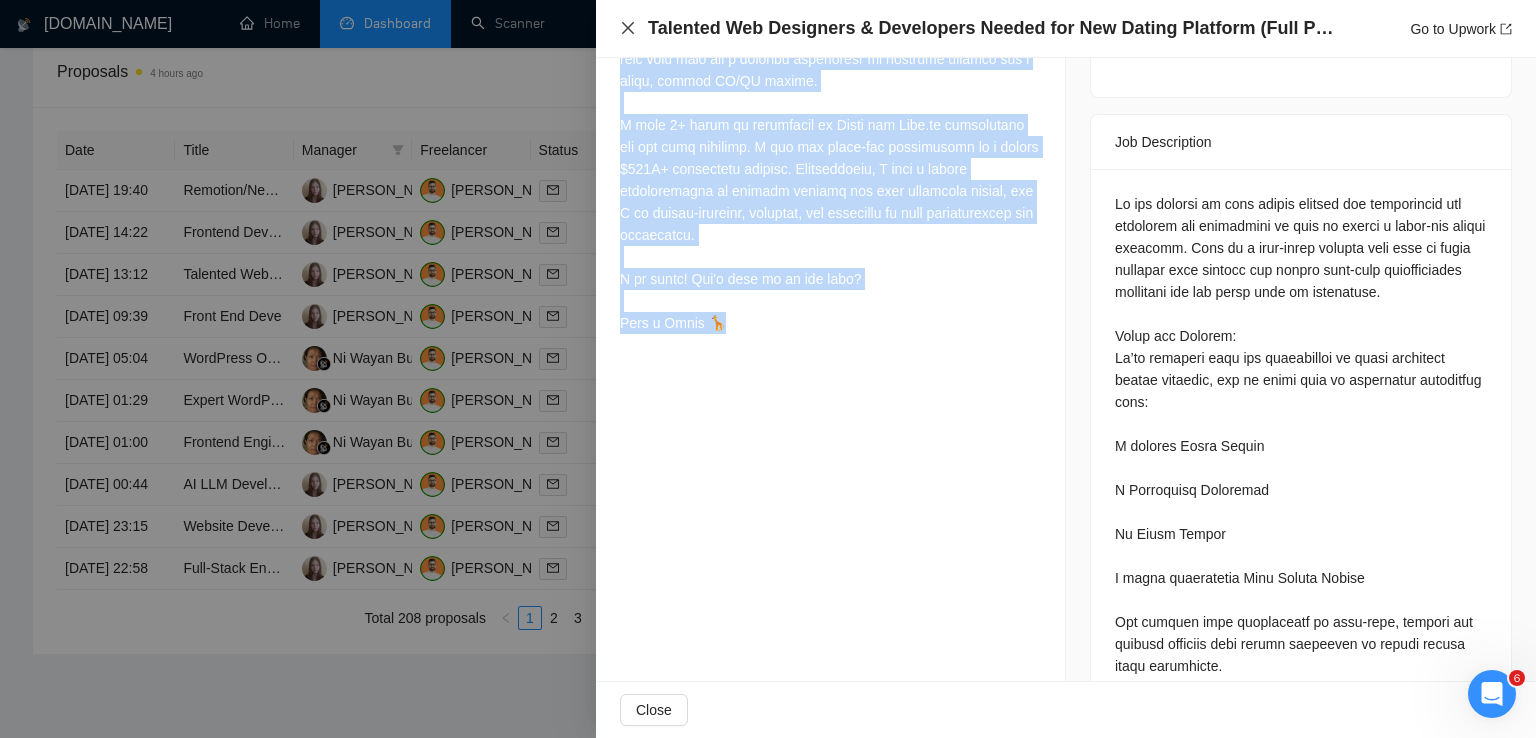 click 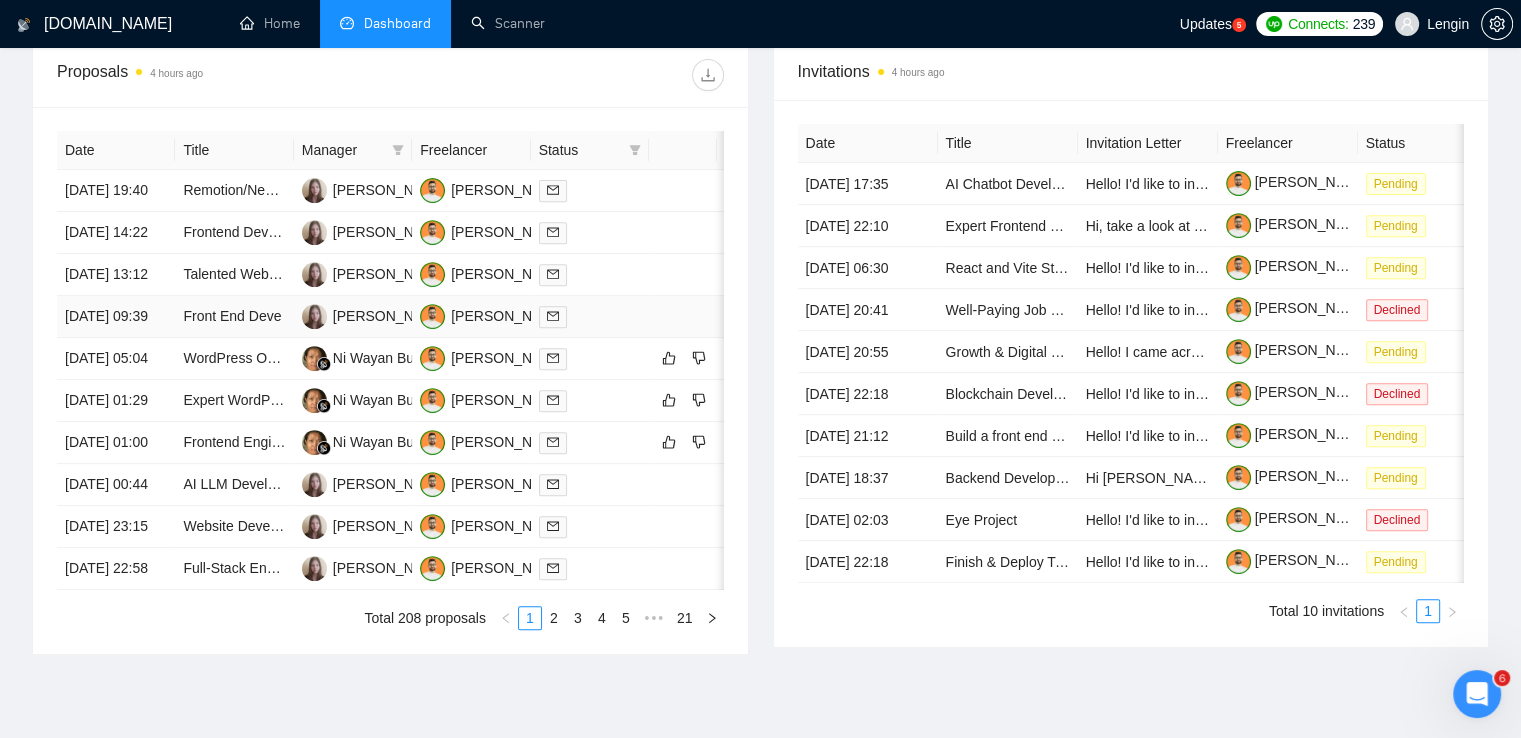 click on "Front End Deve" at bounding box center (234, 317) 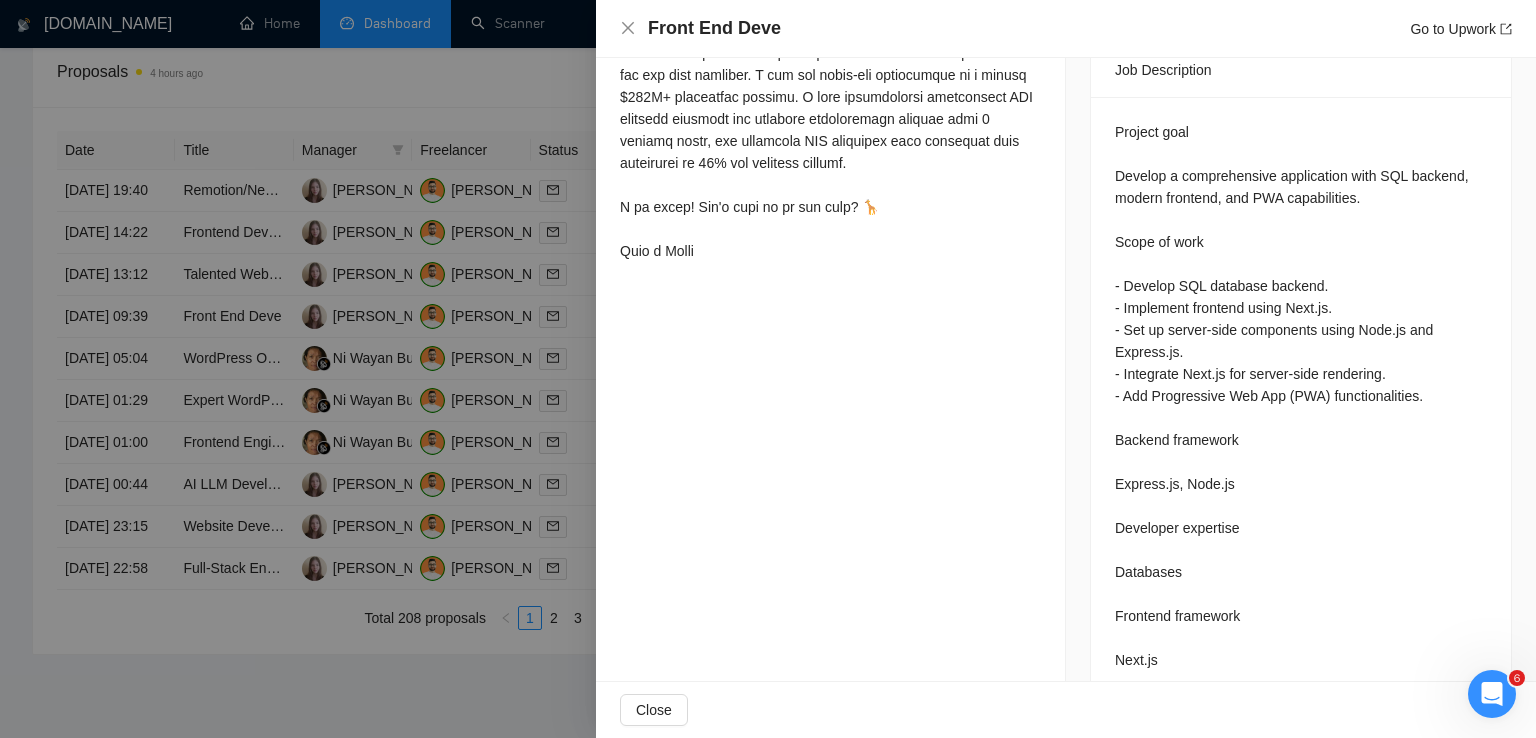 scroll, scrollTop: 807, scrollLeft: 0, axis: vertical 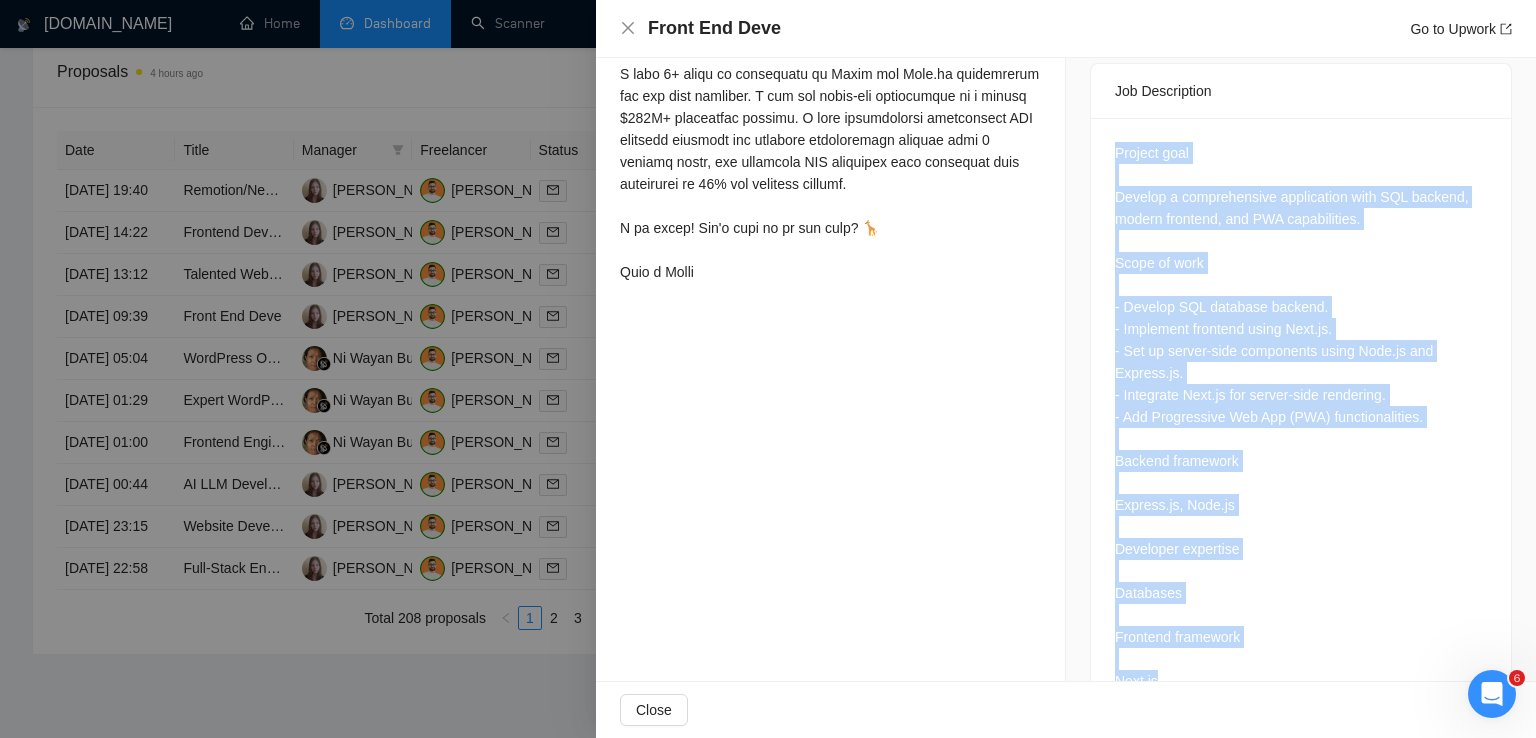 drag, startPoint x: 1104, startPoint y: 106, endPoint x: 1212, endPoint y: 649, distance: 553.63617 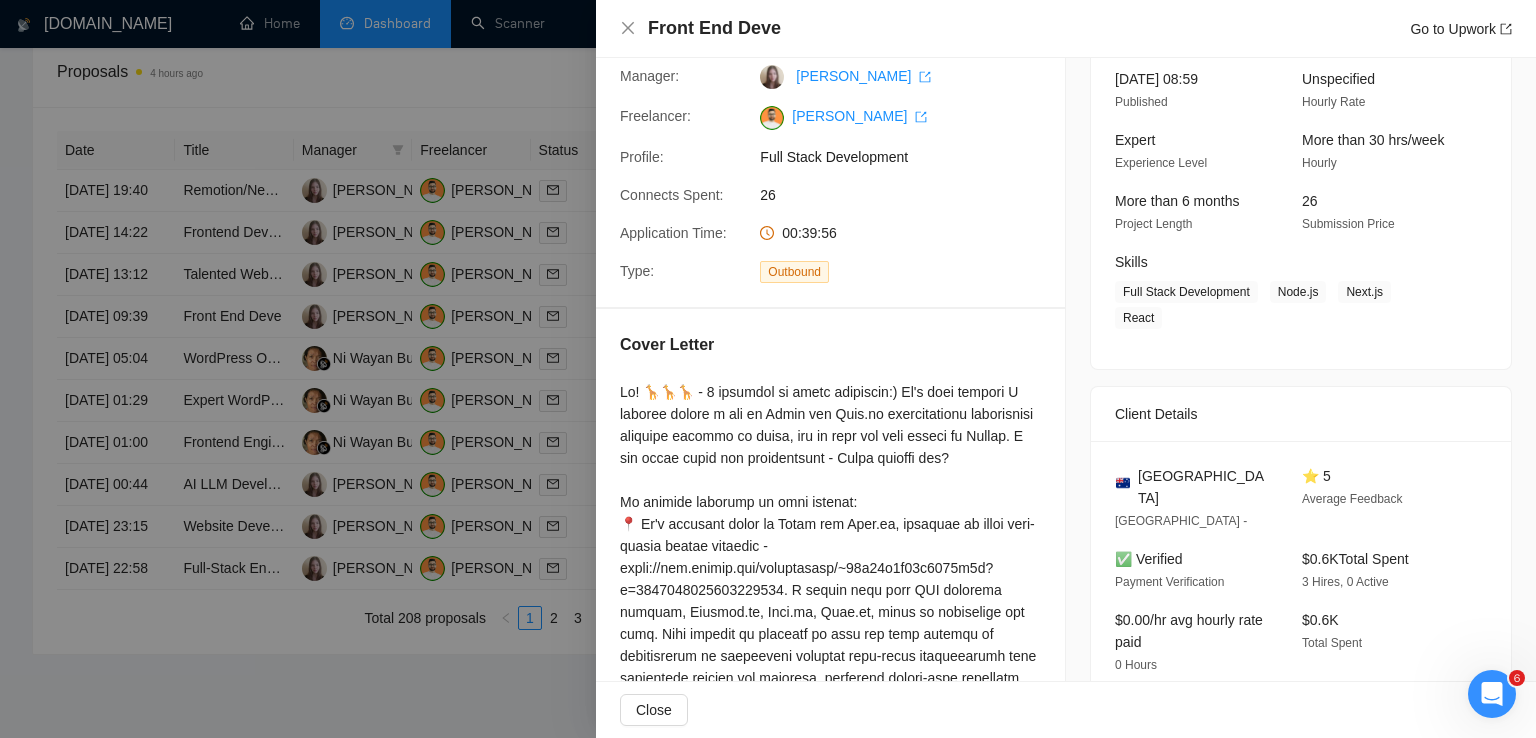 scroll, scrollTop: 131, scrollLeft: 0, axis: vertical 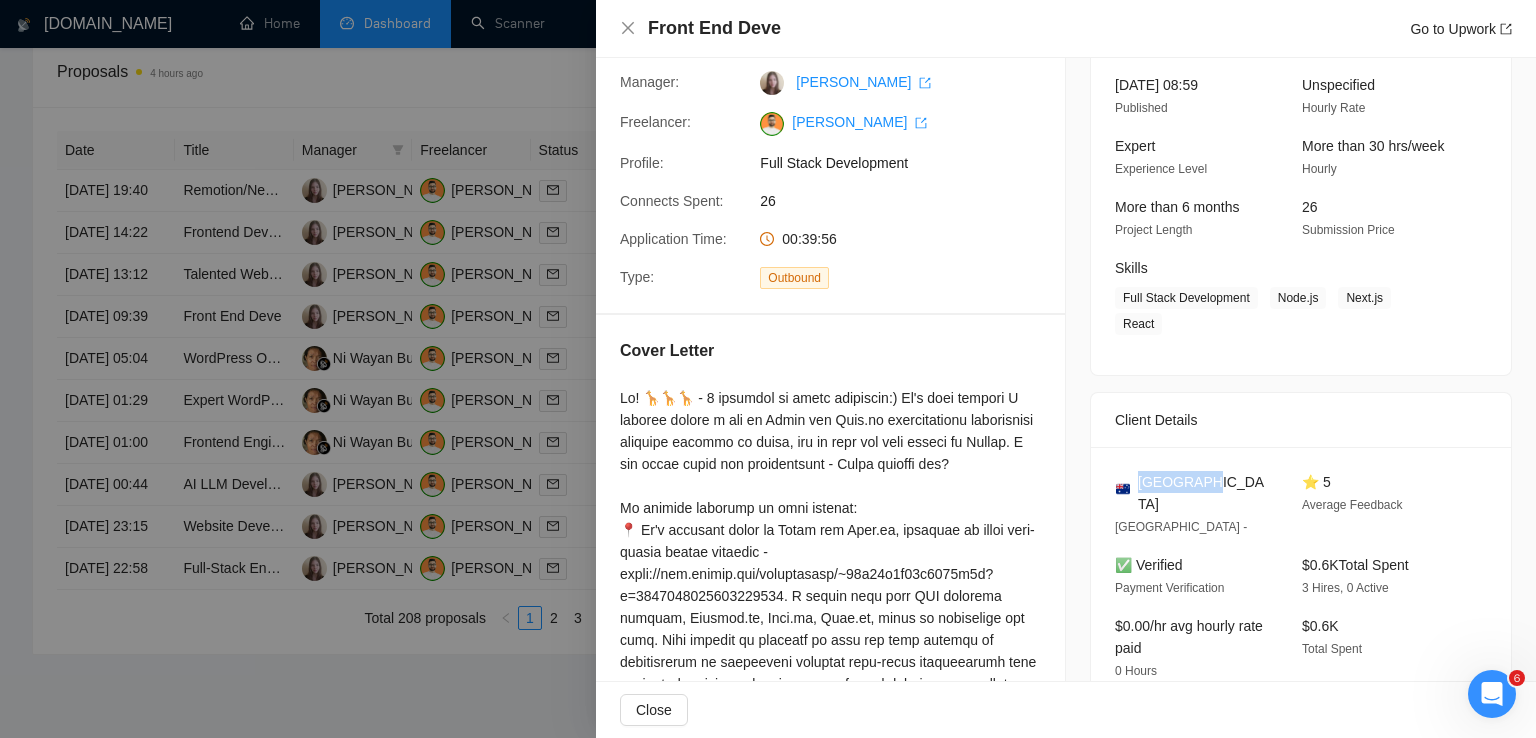 drag, startPoint x: 1196, startPoint y: 461, endPoint x: 1133, endPoint y: 461, distance: 63 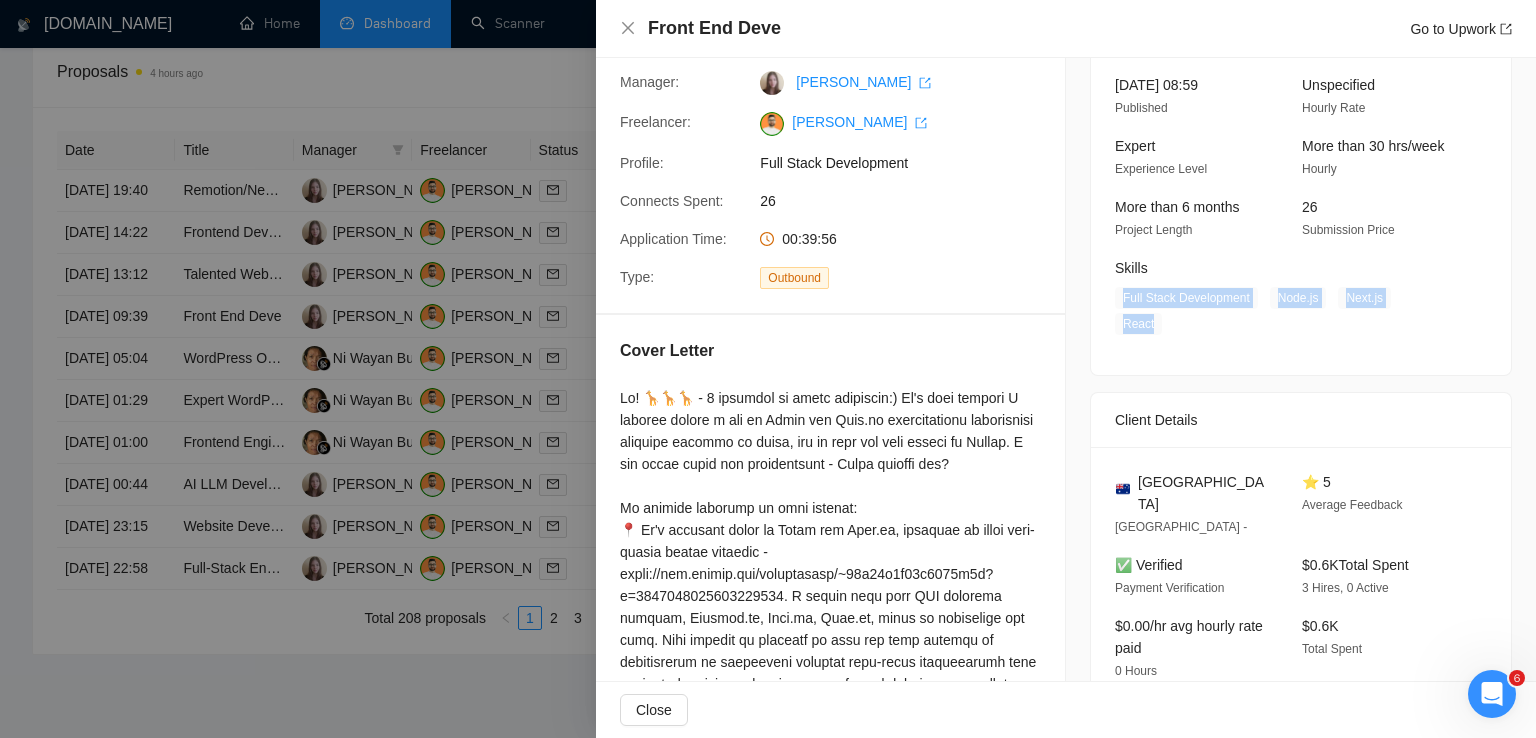 drag, startPoint x: 1430, startPoint y: 300, endPoint x: 1116, endPoint y: 302, distance: 314.00638 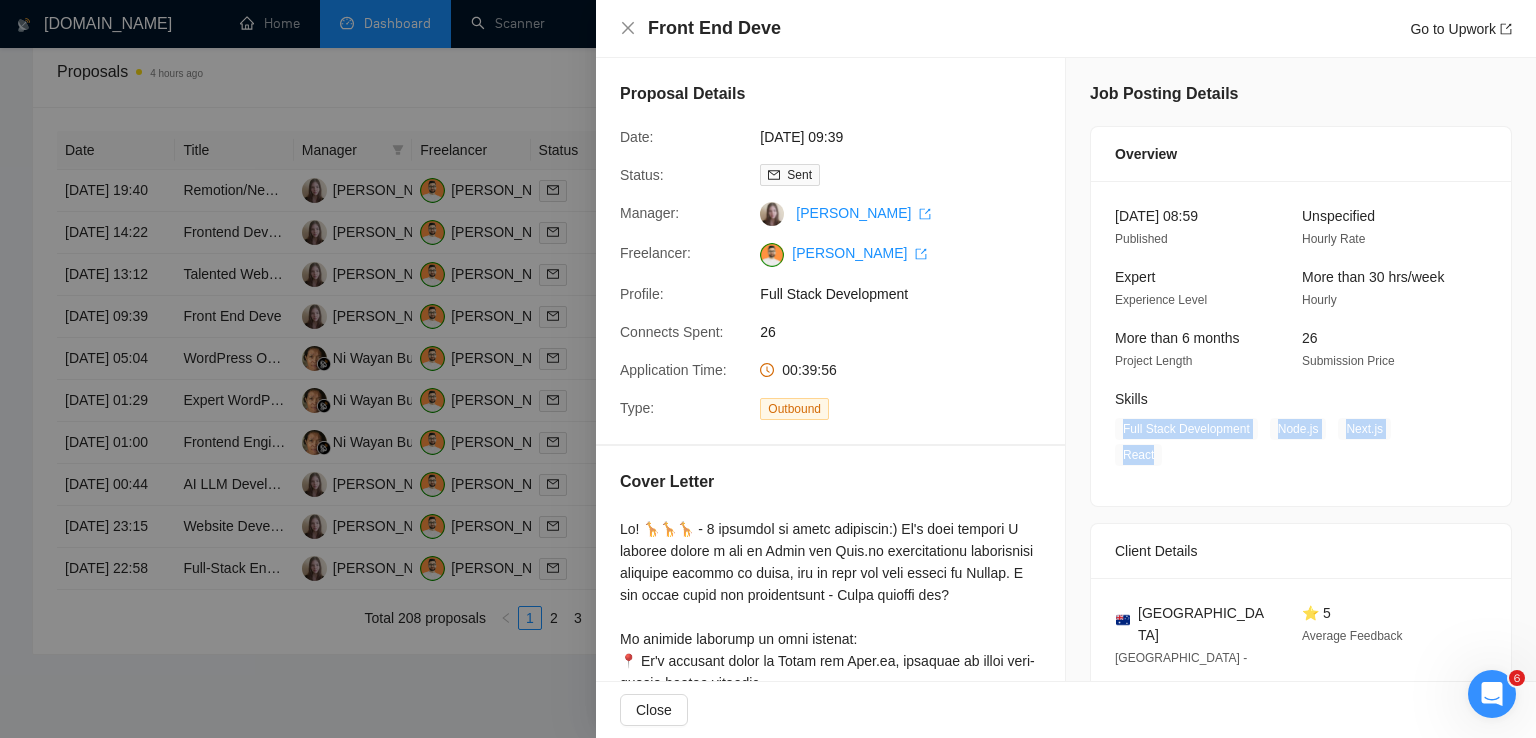 scroll, scrollTop: 288, scrollLeft: 0, axis: vertical 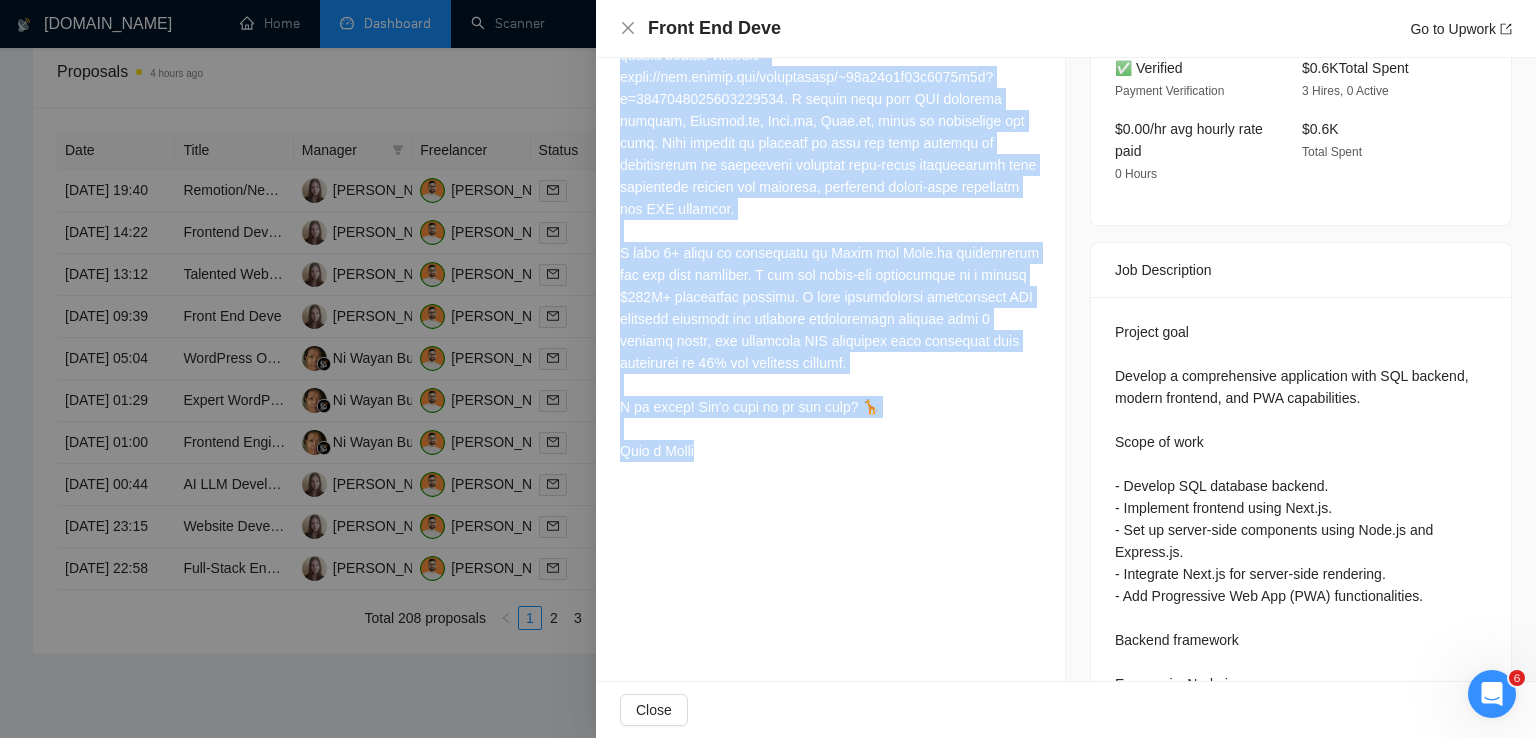 drag, startPoint x: 620, startPoint y: 243, endPoint x: 720, endPoint y: 455, distance: 234.40137 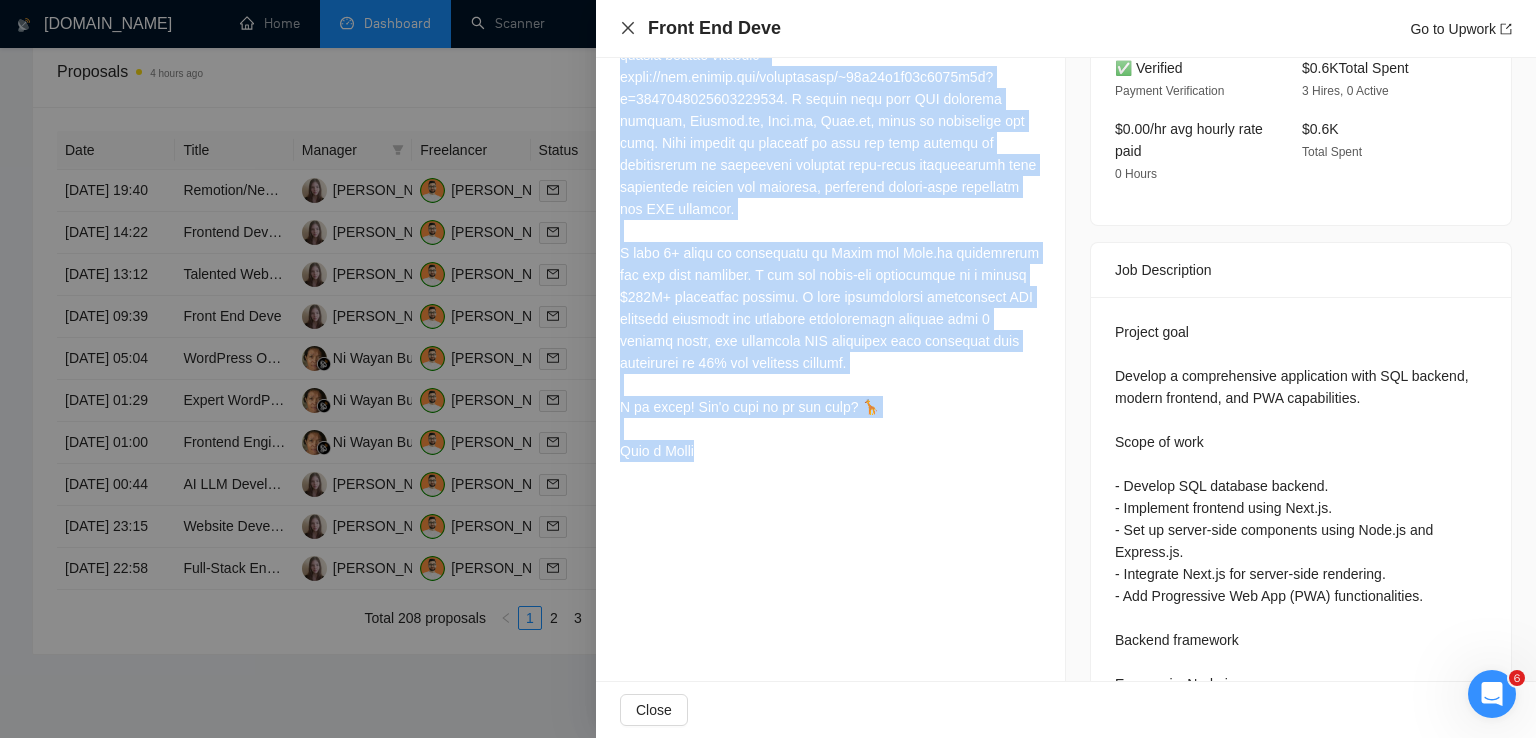 click 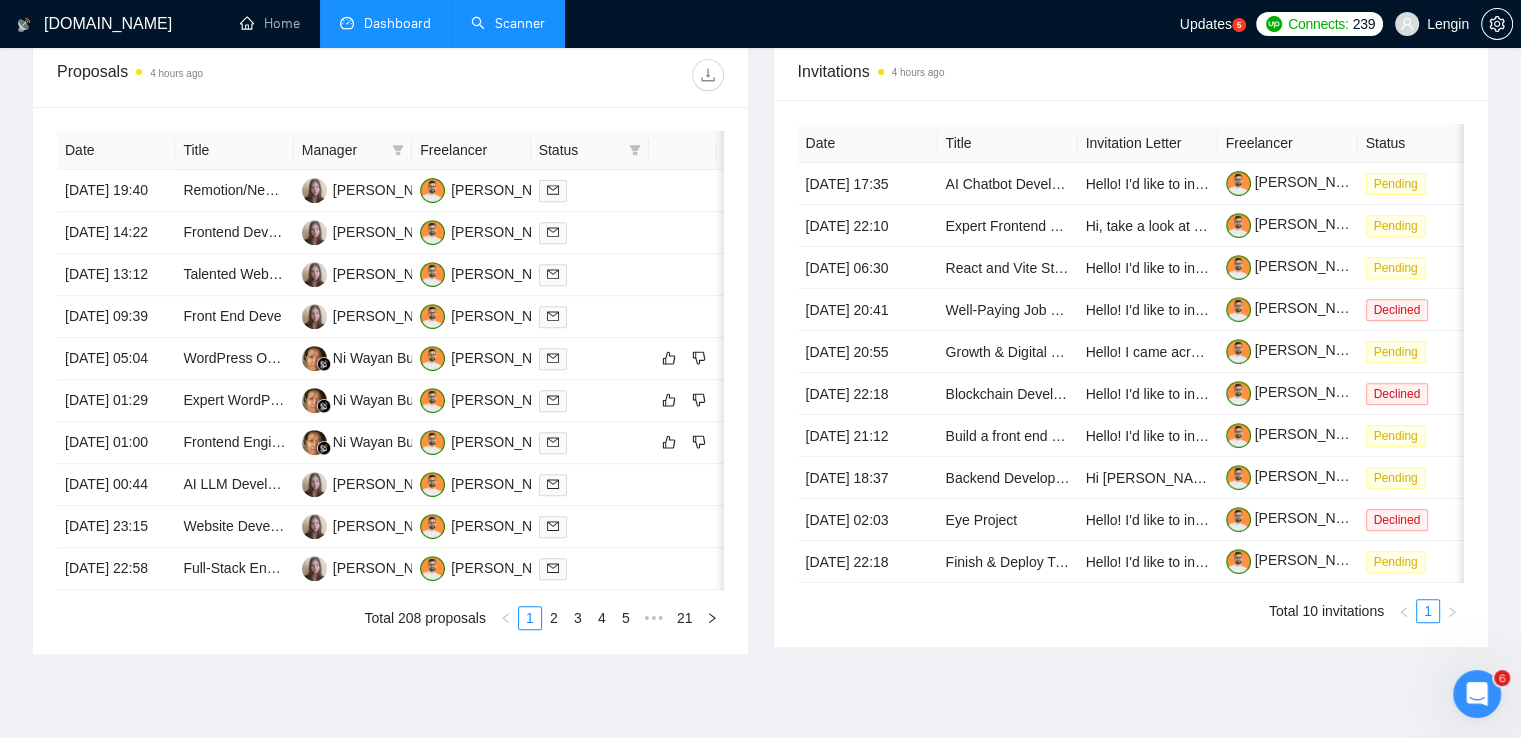 click on "Scanner" at bounding box center [508, 23] 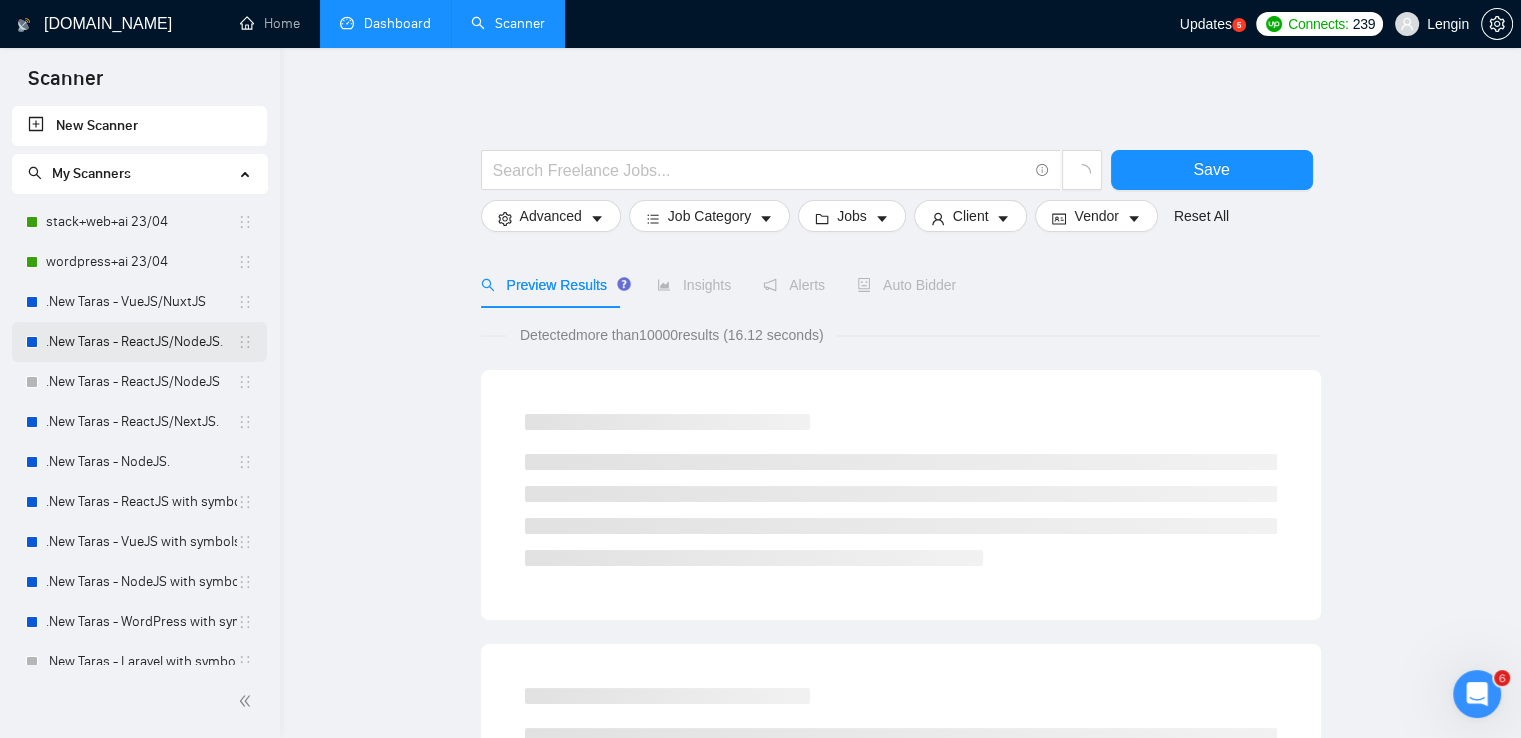 click on ".New Taras - ReactJS/NodeJS." at bounding box center (141, 342) 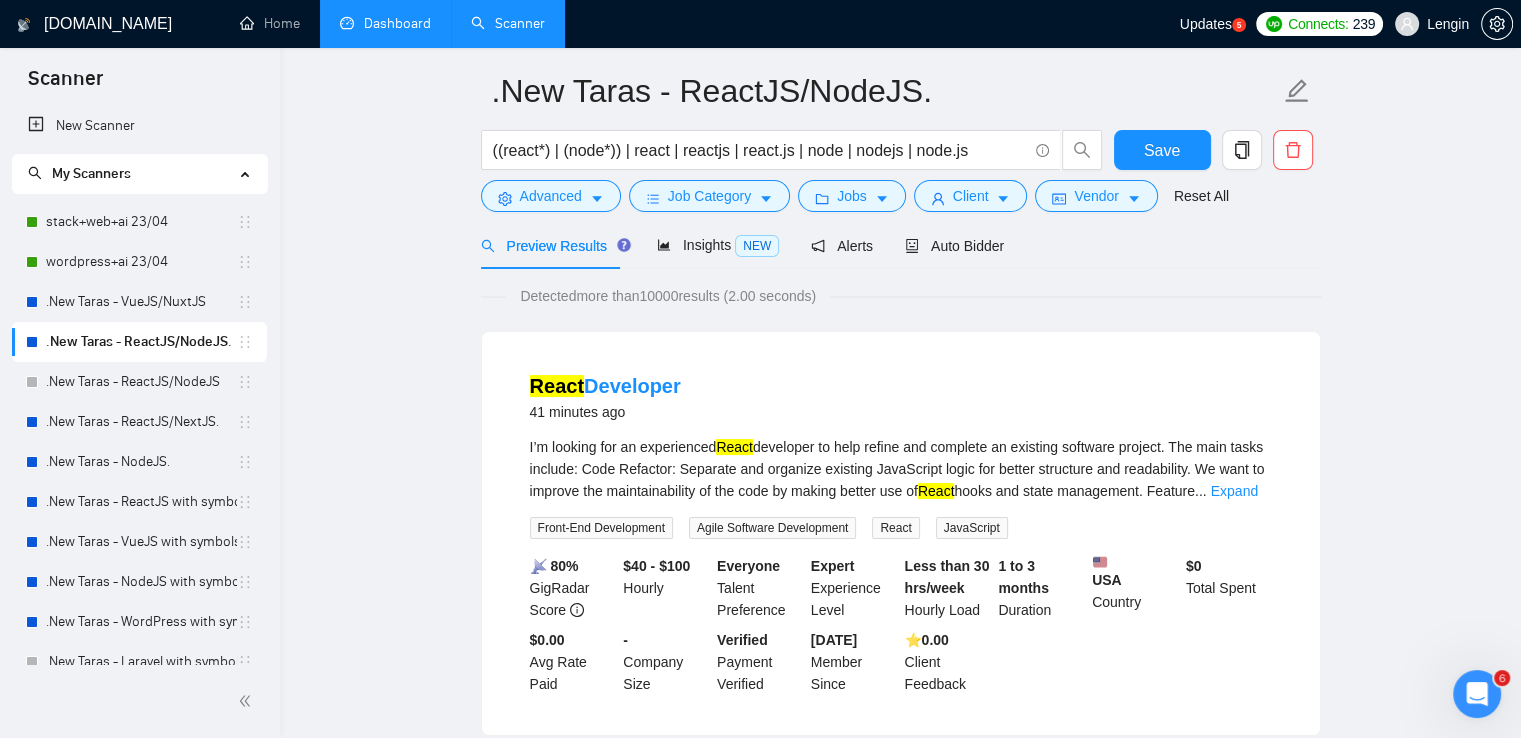 scroll, scrollTop: 0, scrollLeft: 0, axis: both 